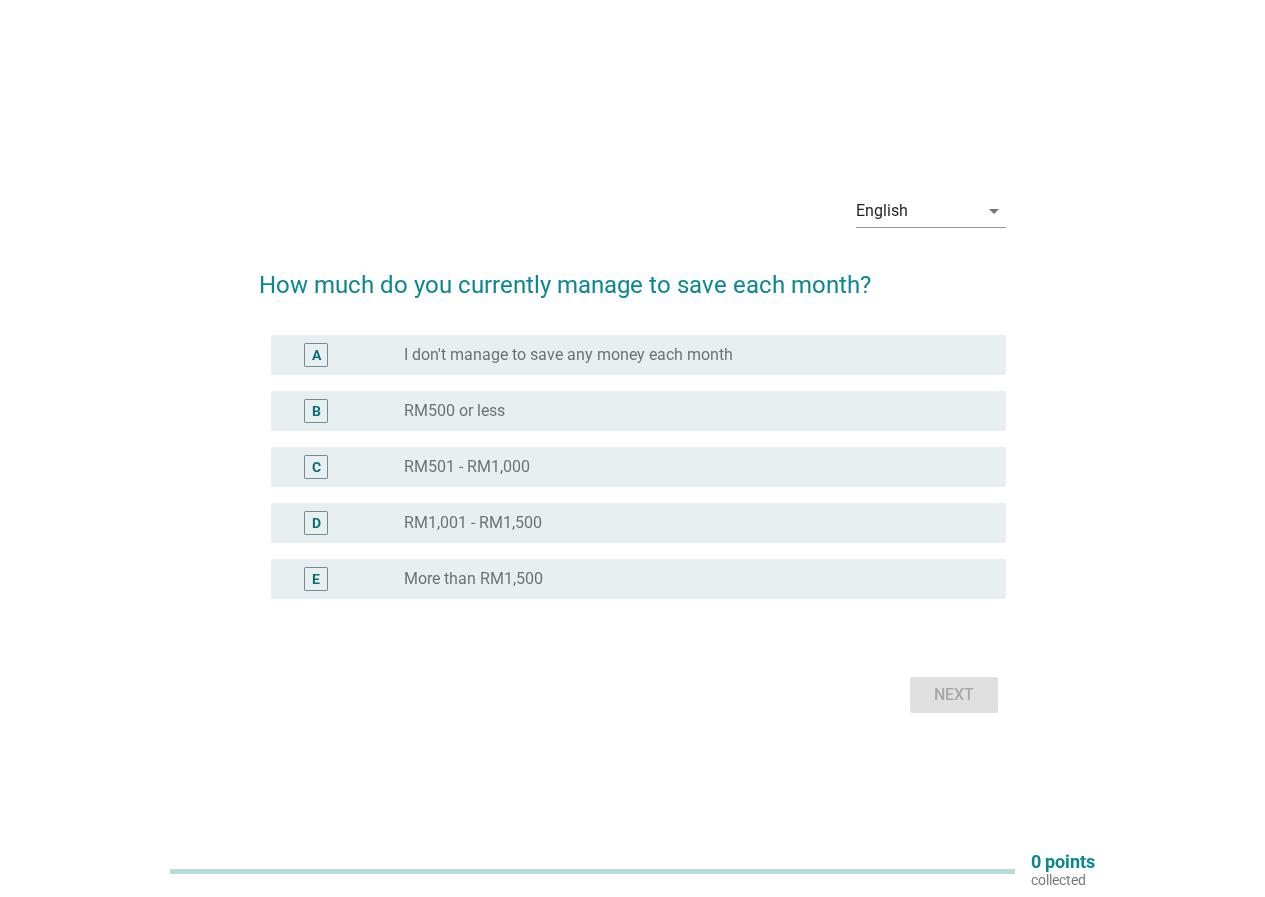 scroll, scrollTop: 0, scrollLeft: 0, axis: both 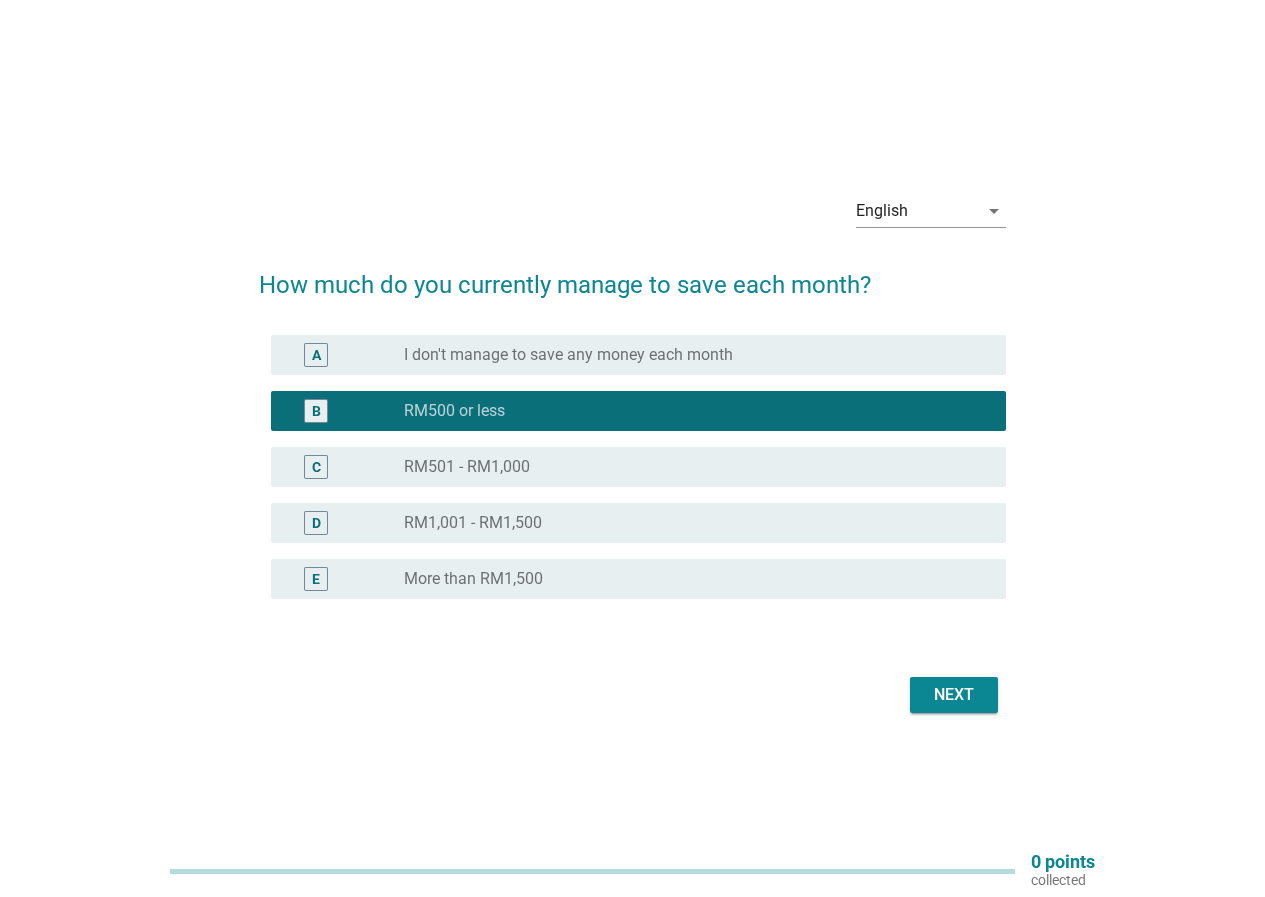 click on "Next" at bounding box center [954, 695] 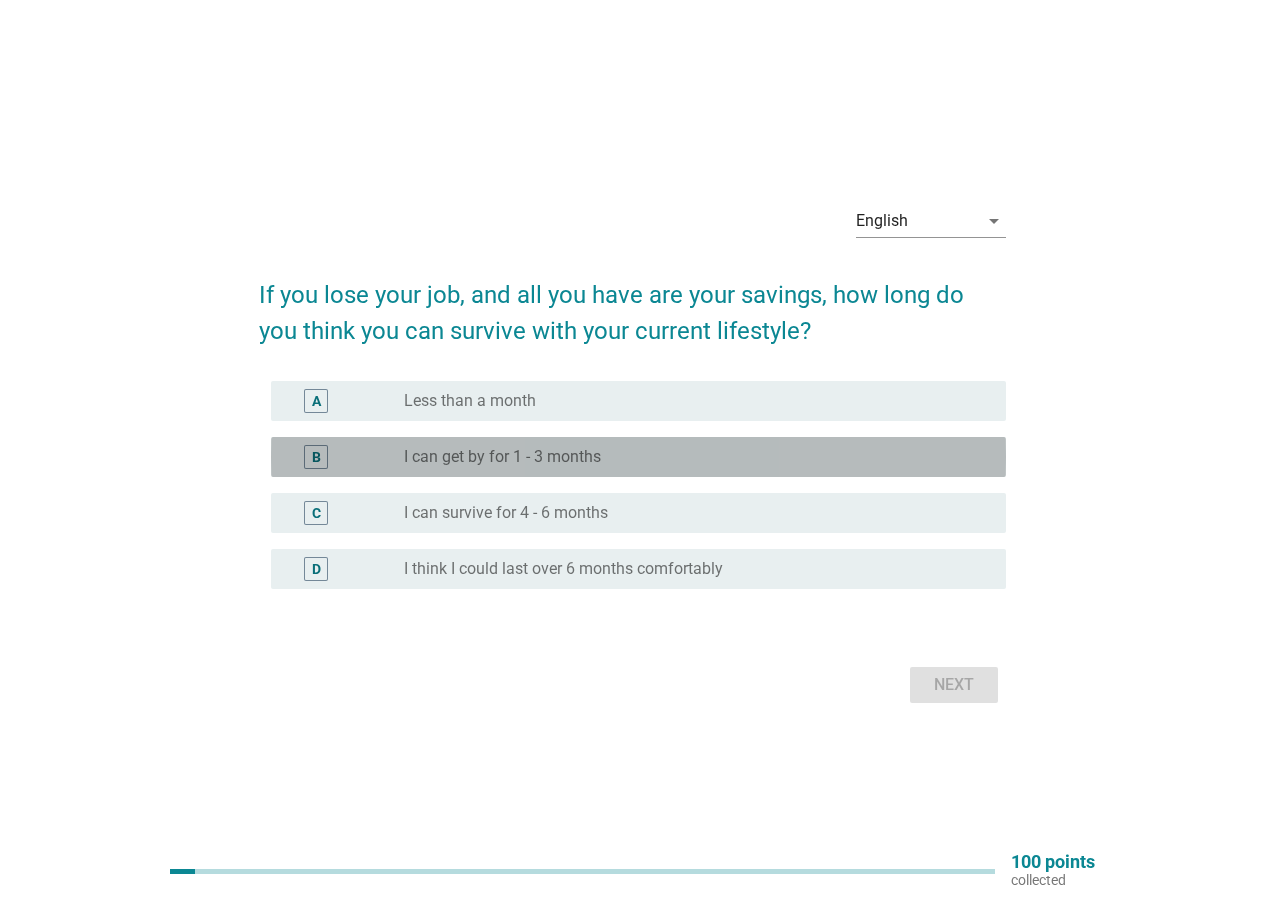 click on "I can get by for 1 - 3 months" at bounding box center [502, 457] 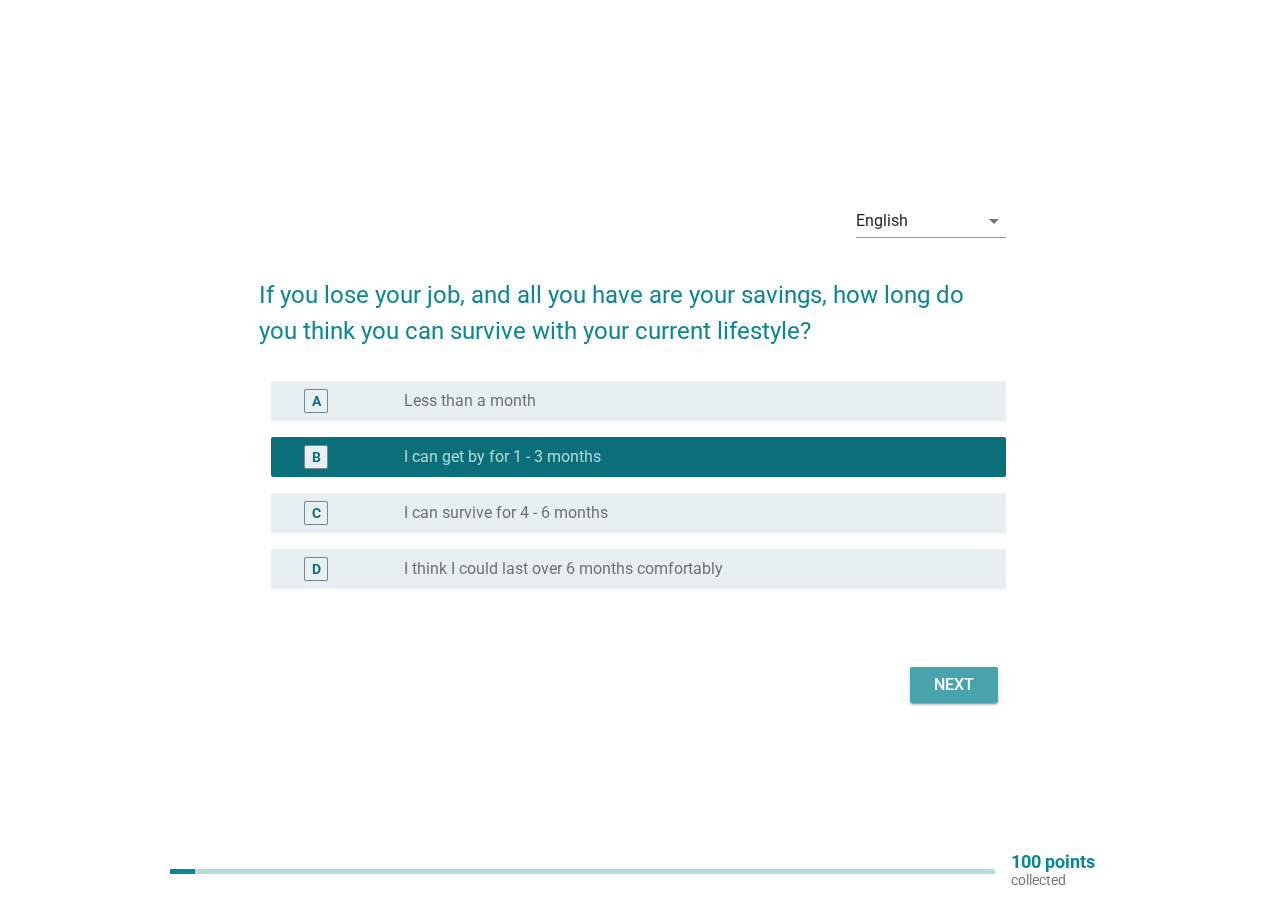 click on "Next" at bounding box center (954, 685) 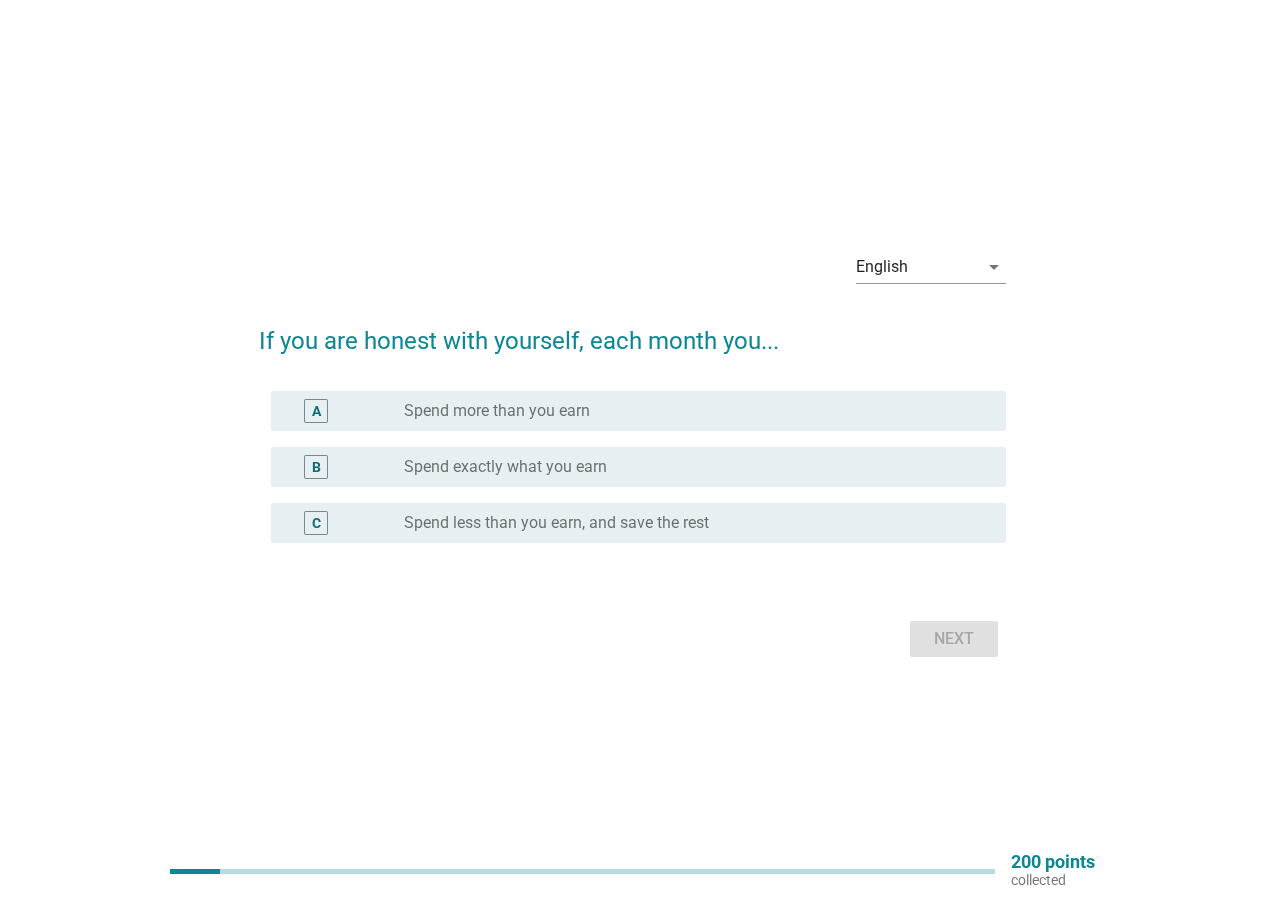 click on "Spend exactly what you earn" at bounding box center [505, 467] 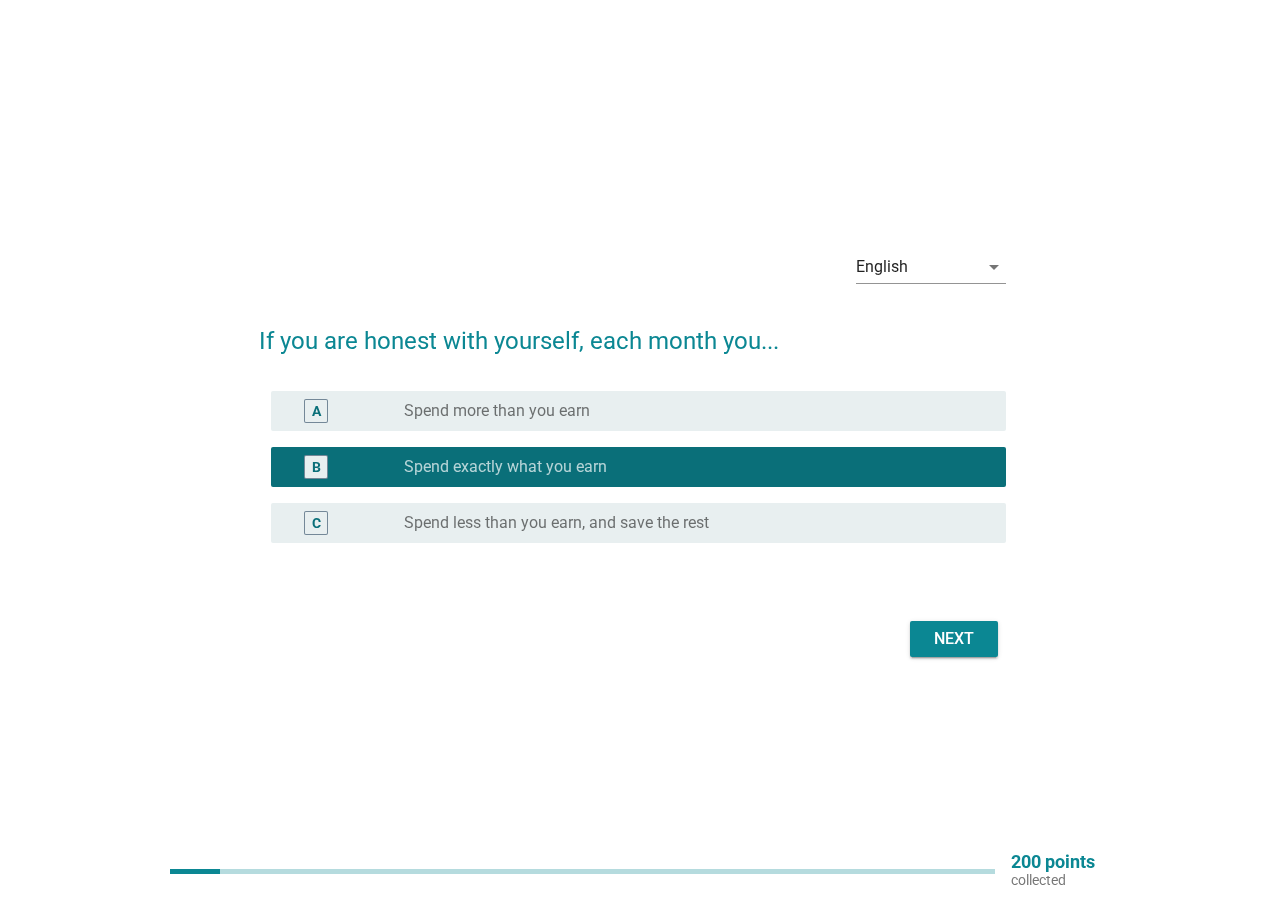 click on "Next" at bounding box center (954, 639) 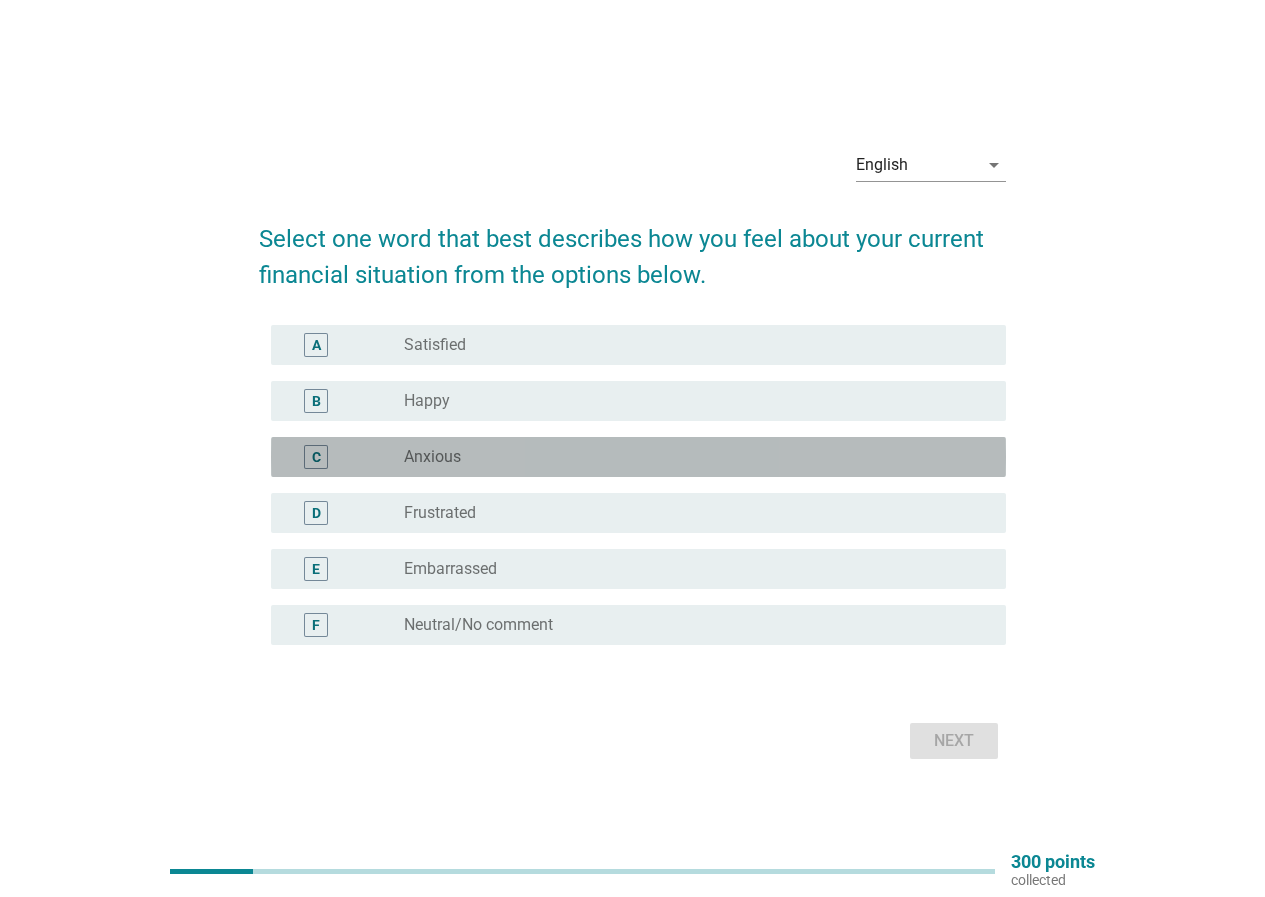 click on "Anxious" at bounding box center (432, 457) 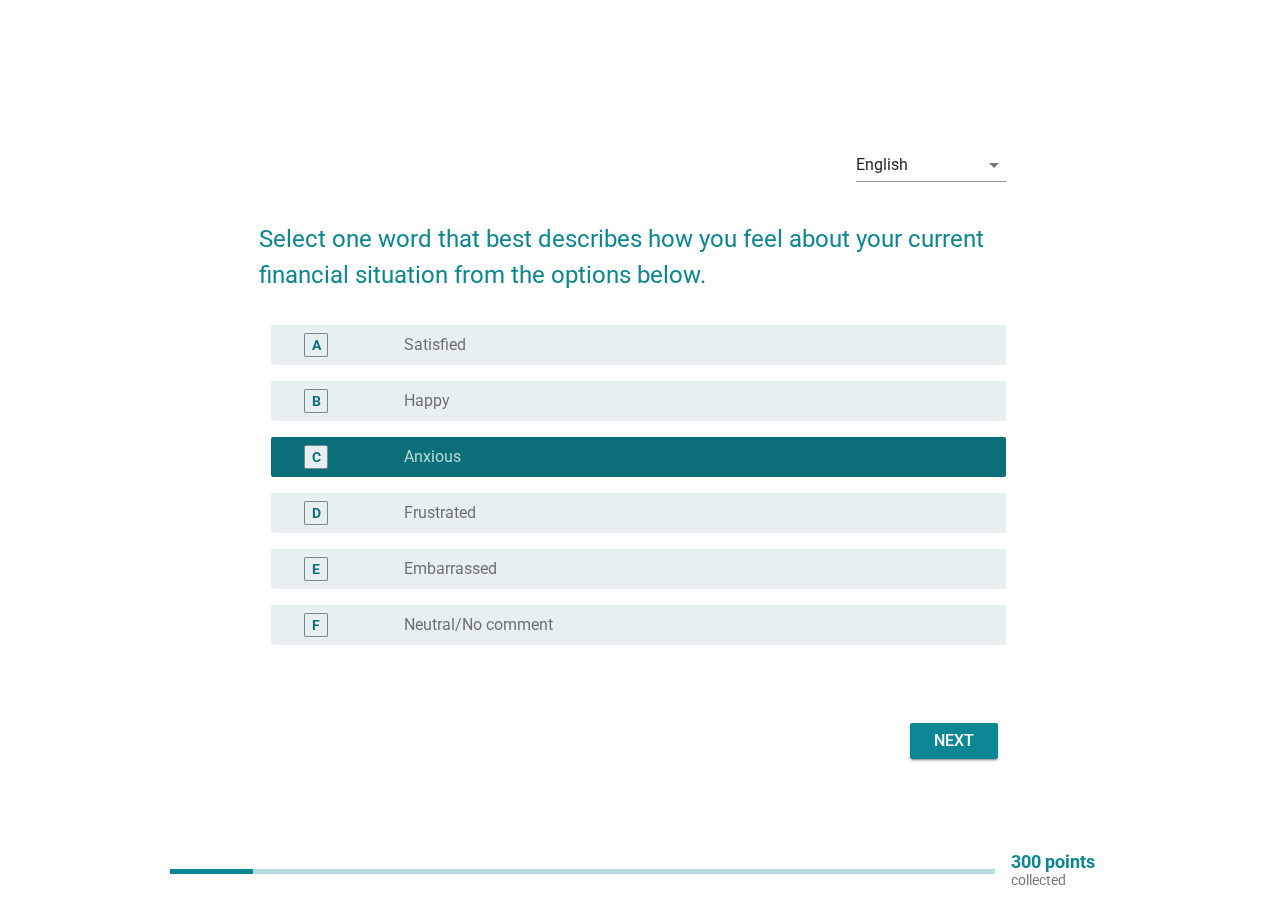 click on "radio_button_unchecked Embarrassed" at bounding box center [689, 569] 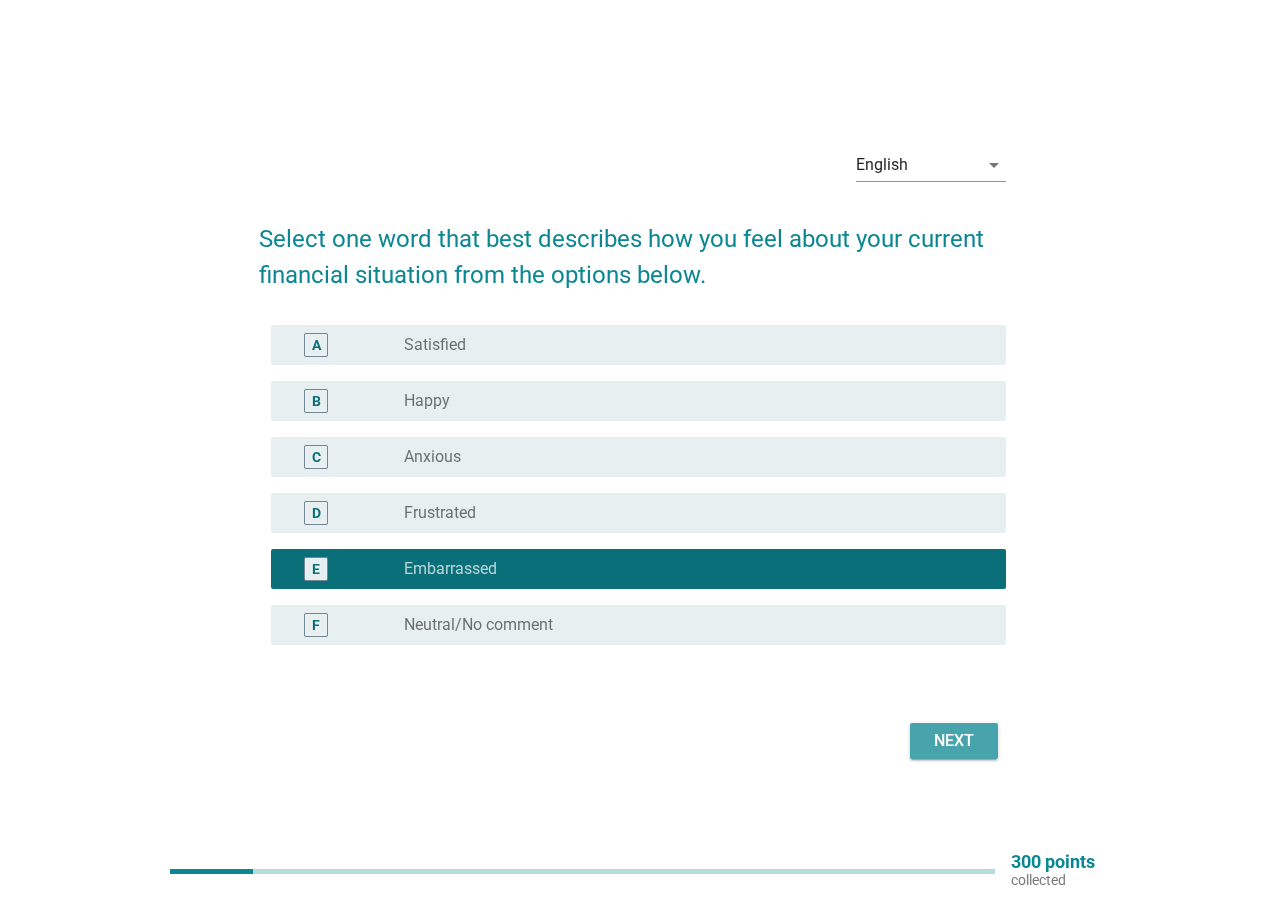 click on "Next" at bounding box center [954, 741] 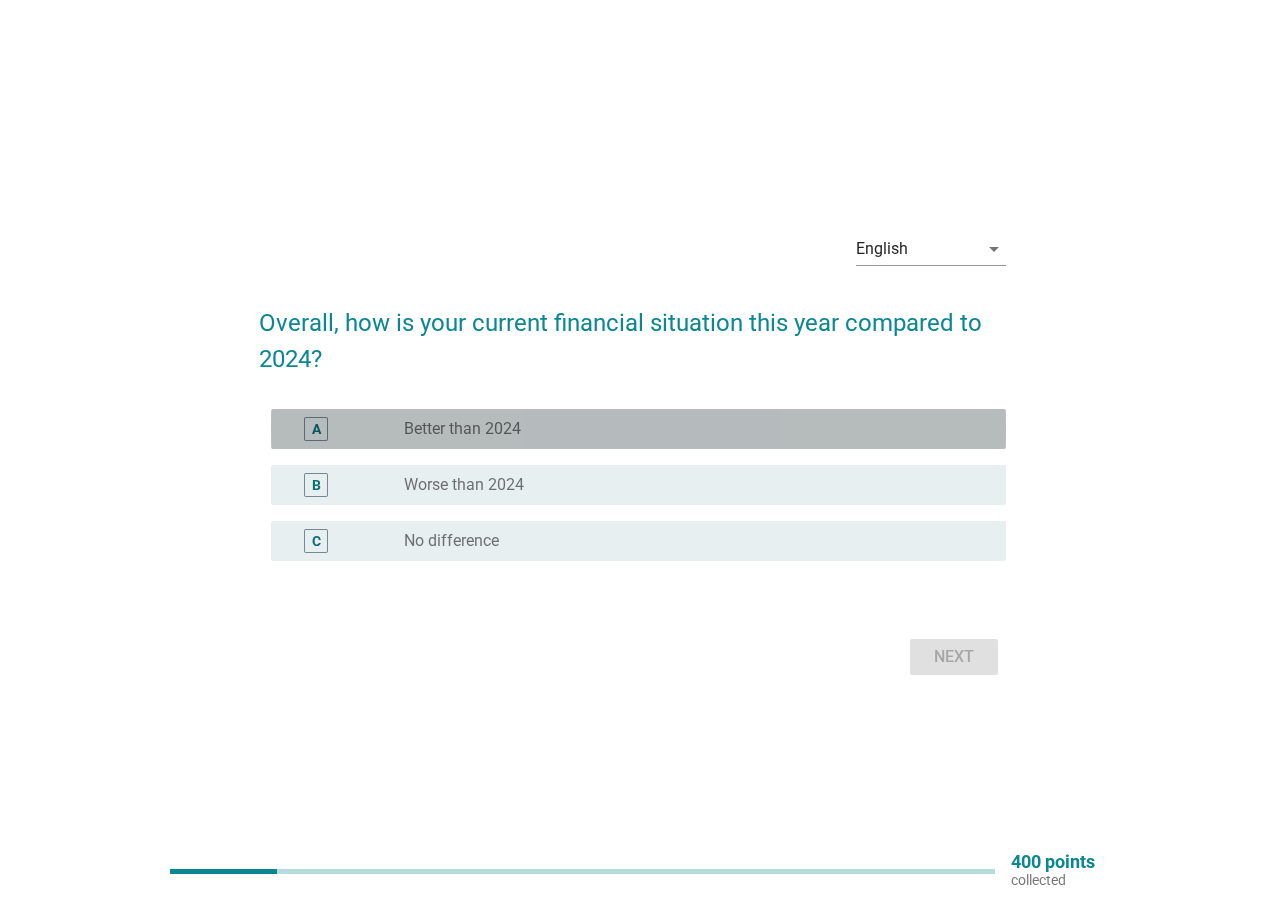 click on "Better than 2024" at bounding box center [462, 429] 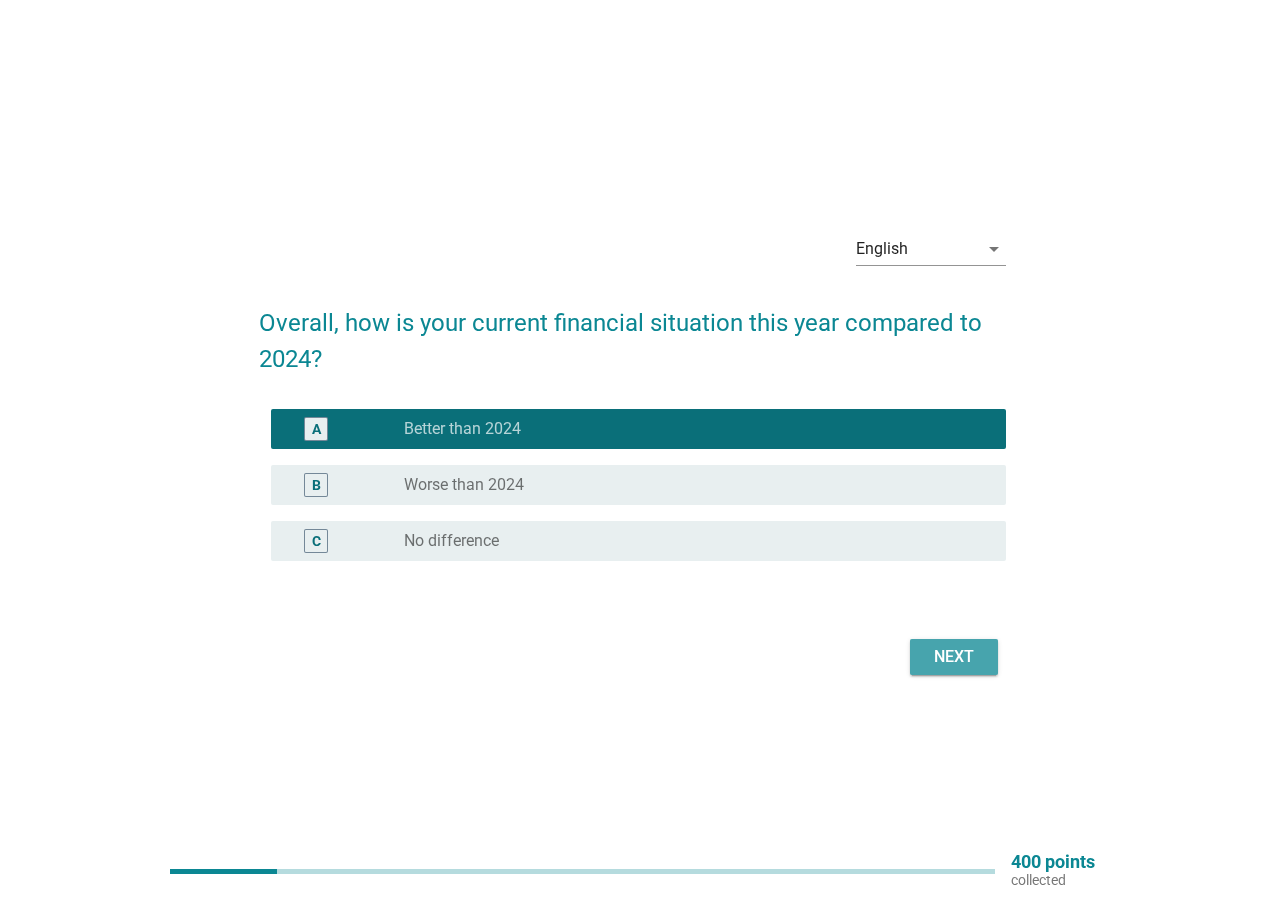 click on "Next" at bounding box center [954, 657] 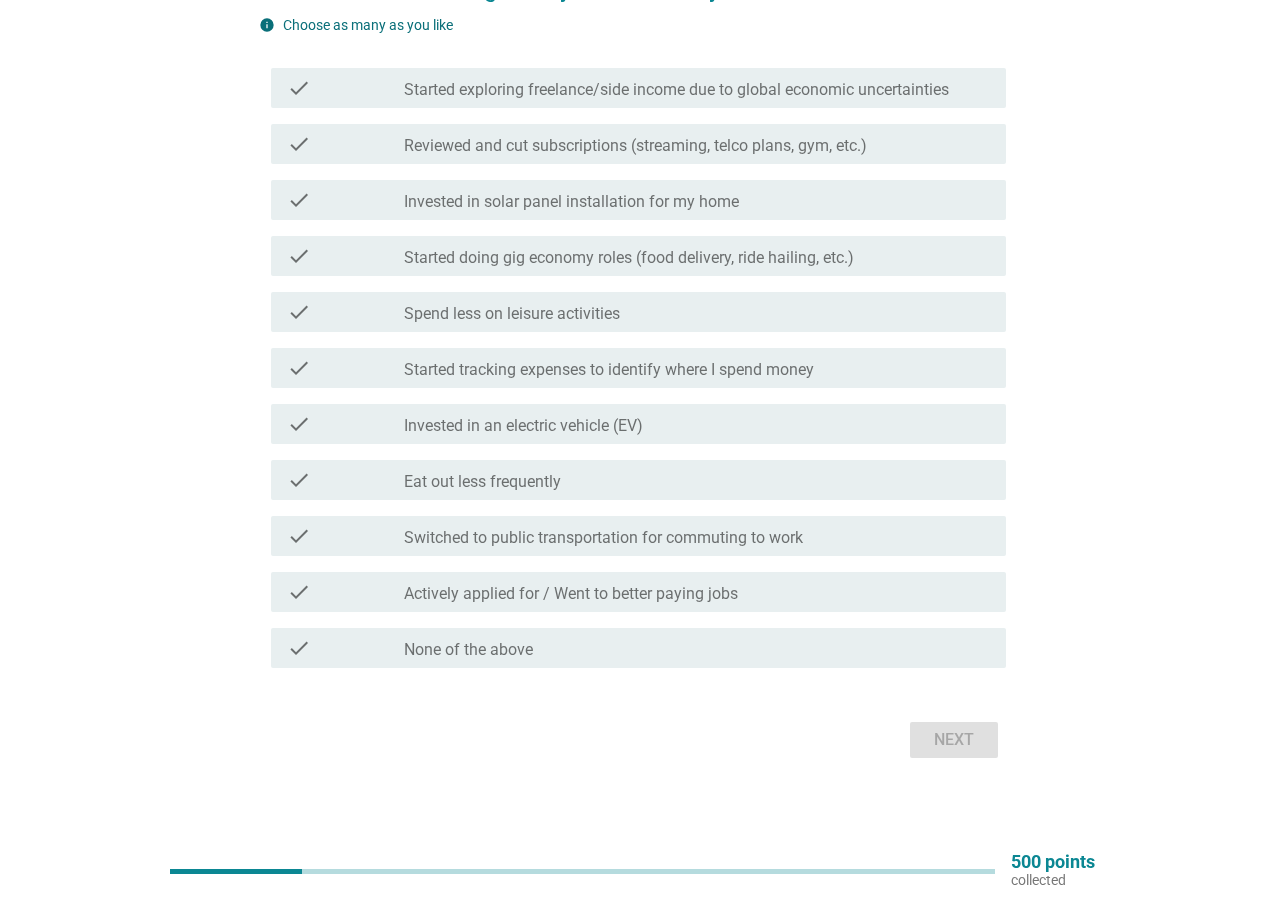 scroll, scrollTop: 216, scrollLeft: 0, axis: vertical 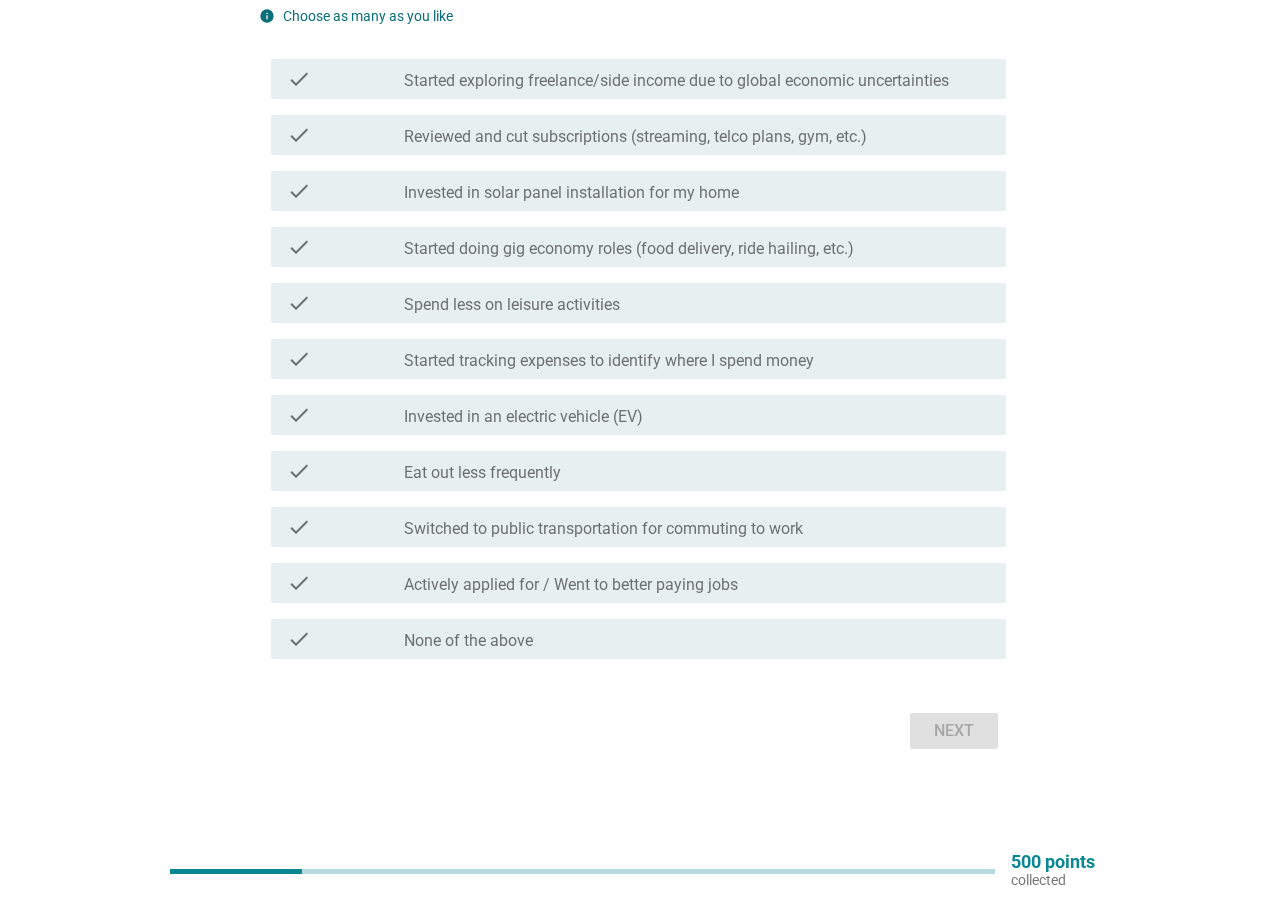 click on "check_box_outline_blank Spend less on leisure activities" at bounding box center (697, 303) 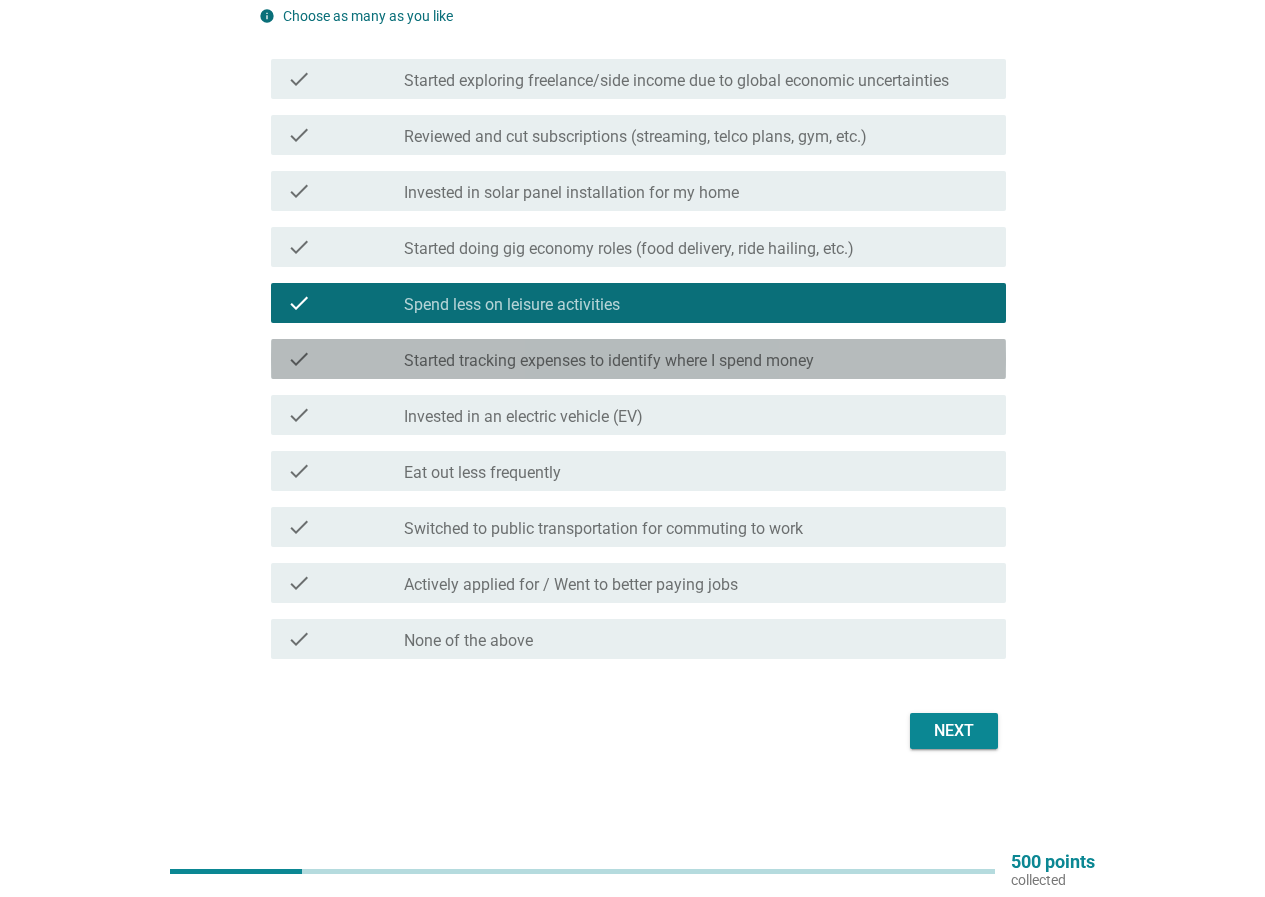 click on "Started tracking expenses to identify where I spend money" at bounding box center [609, 361] 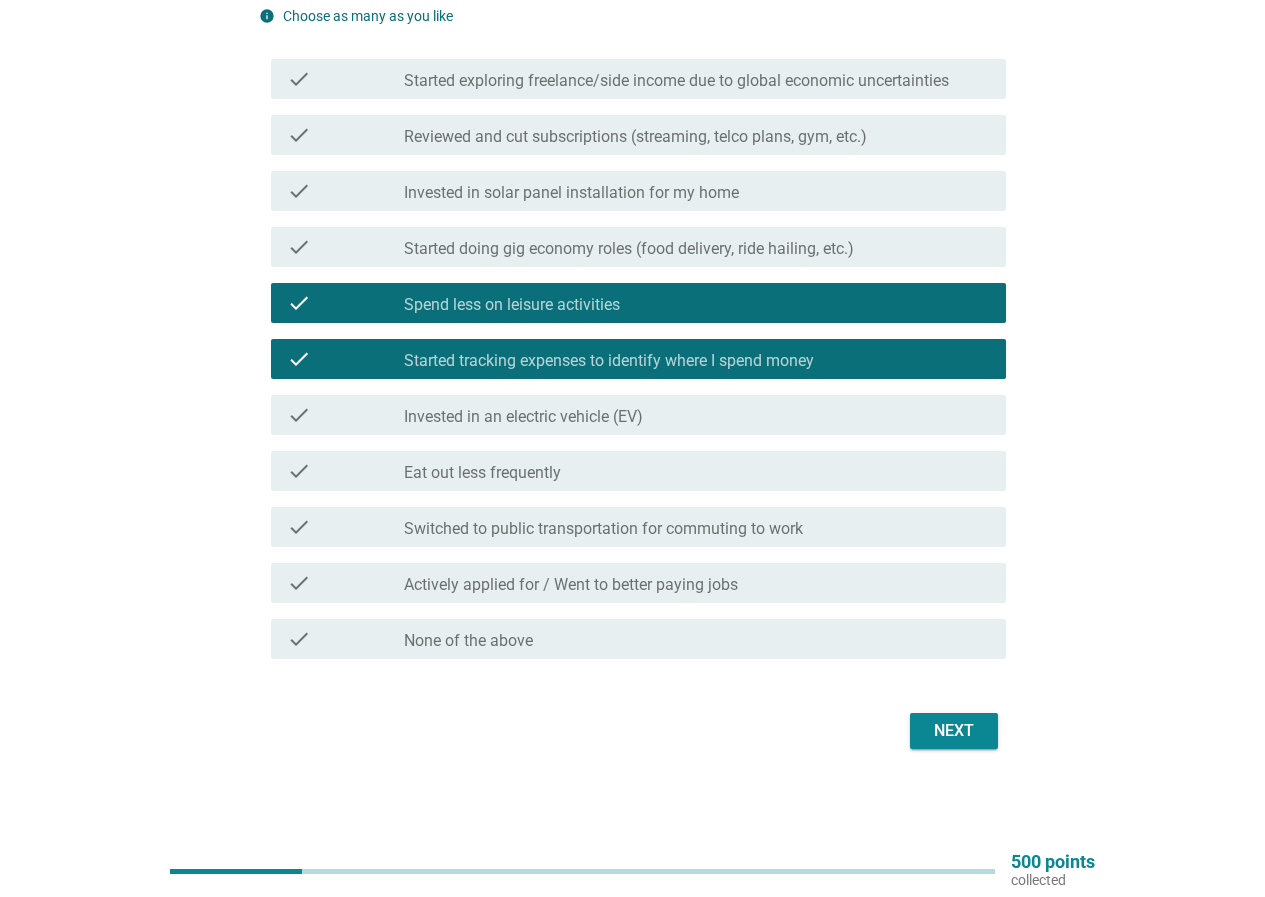 click on "Next" at bounding box center (954, 731) 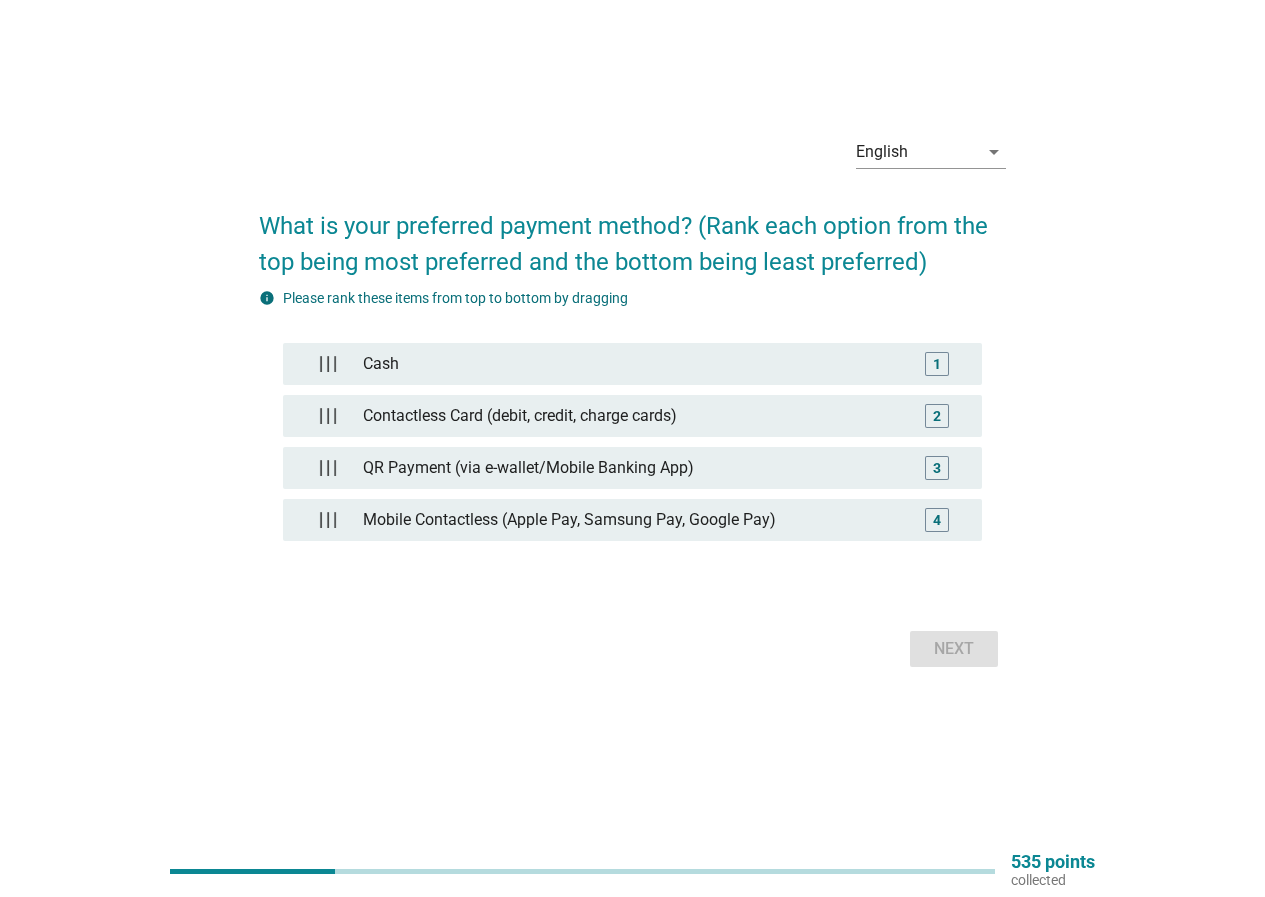scroll, scrollTop: 0, scrollLeft: 0, axis: both 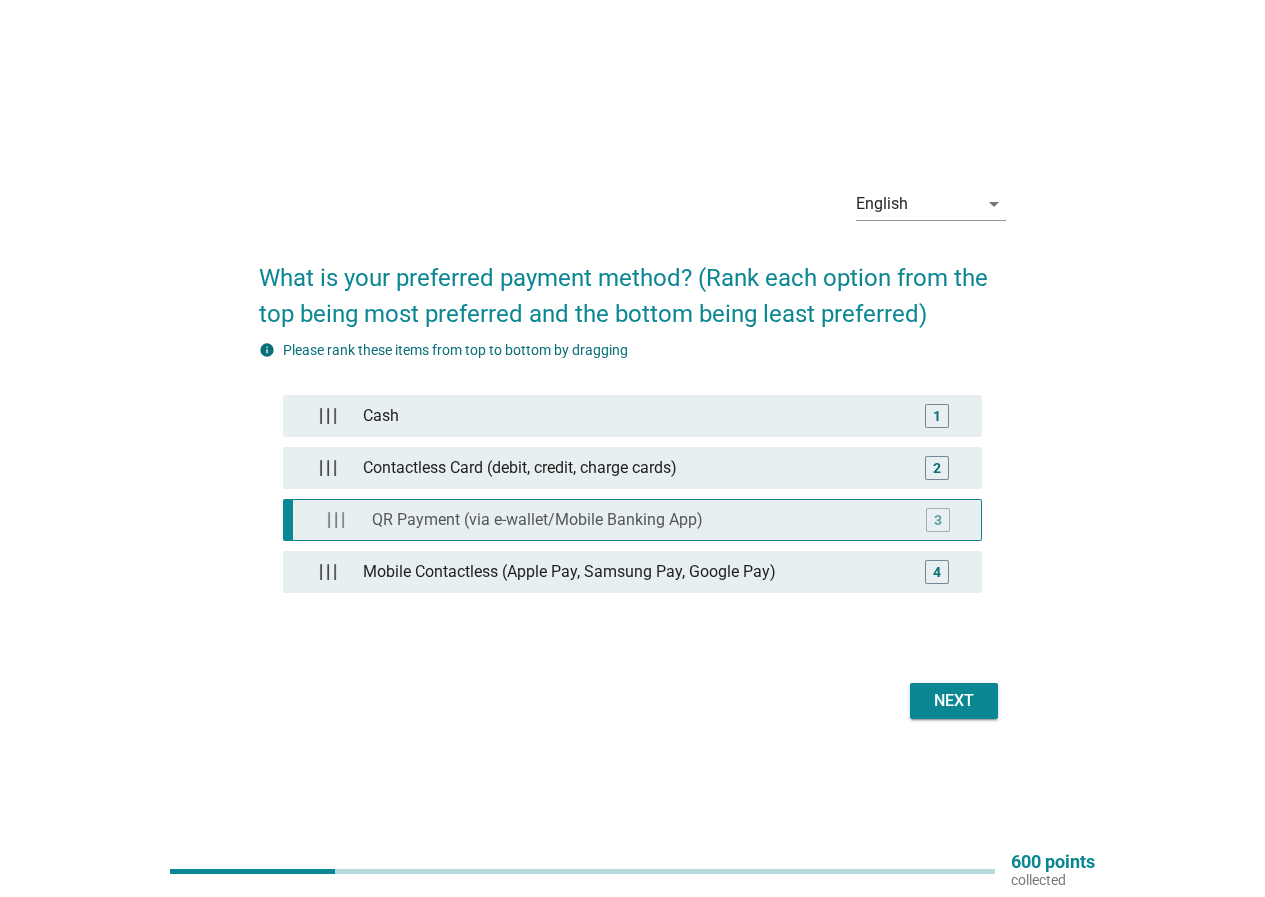 type 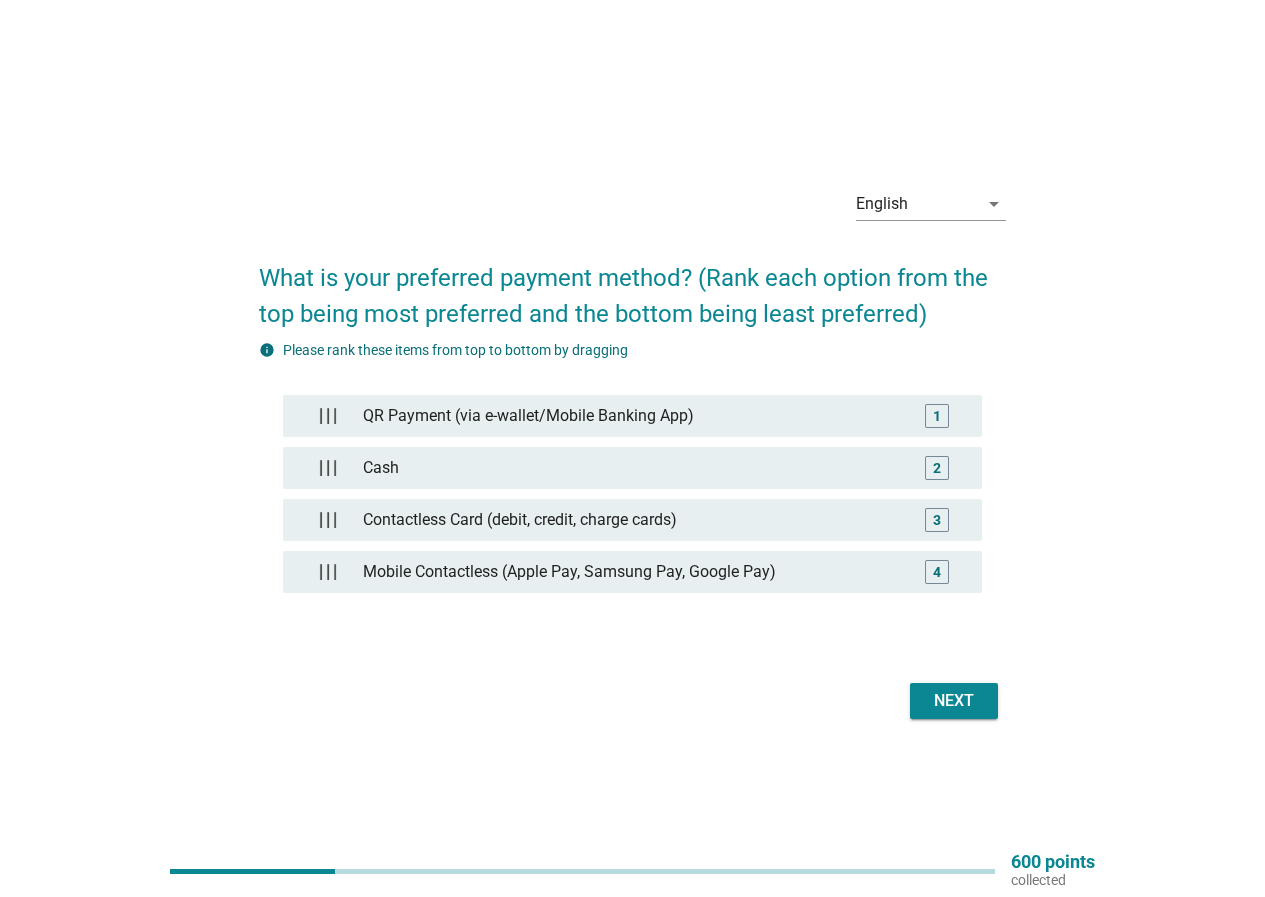 click on "Next" at bounding box center (954, 701) 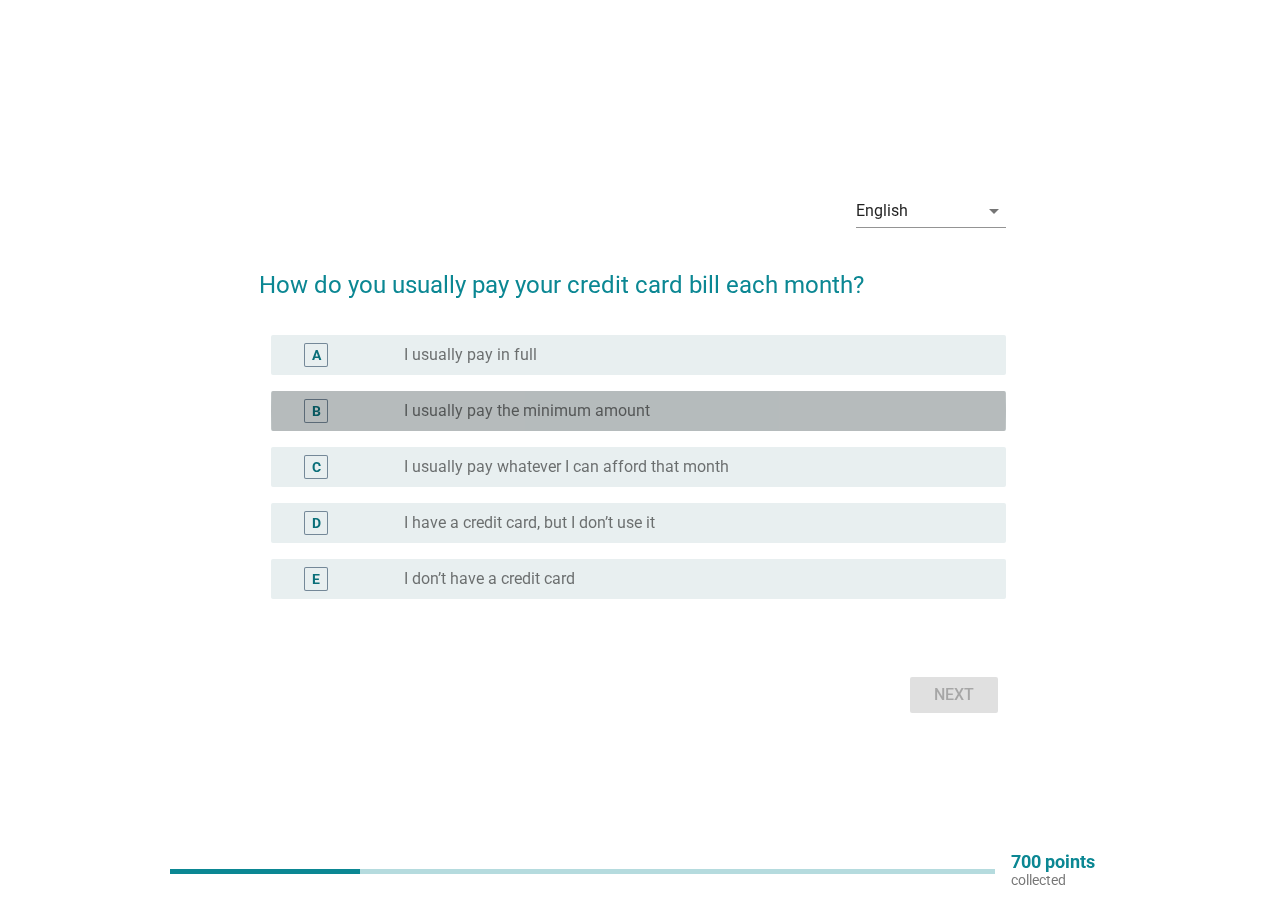 click on "B     radio_button_unchecked I usually pay the minimum amount" at bounding box center [638, 411] 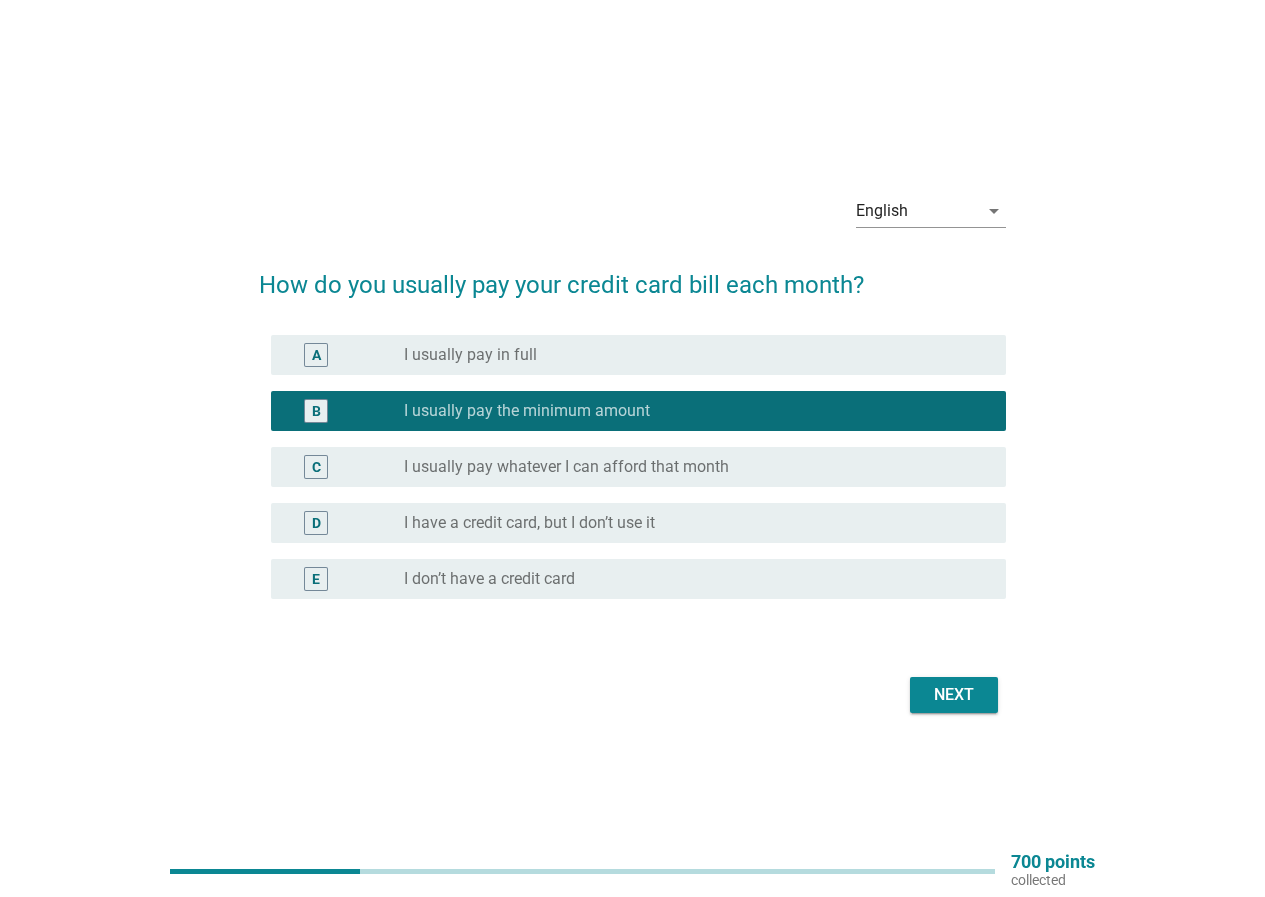 click on "I usually pay whatever I can afford that month" at bounding box center [566, 467] 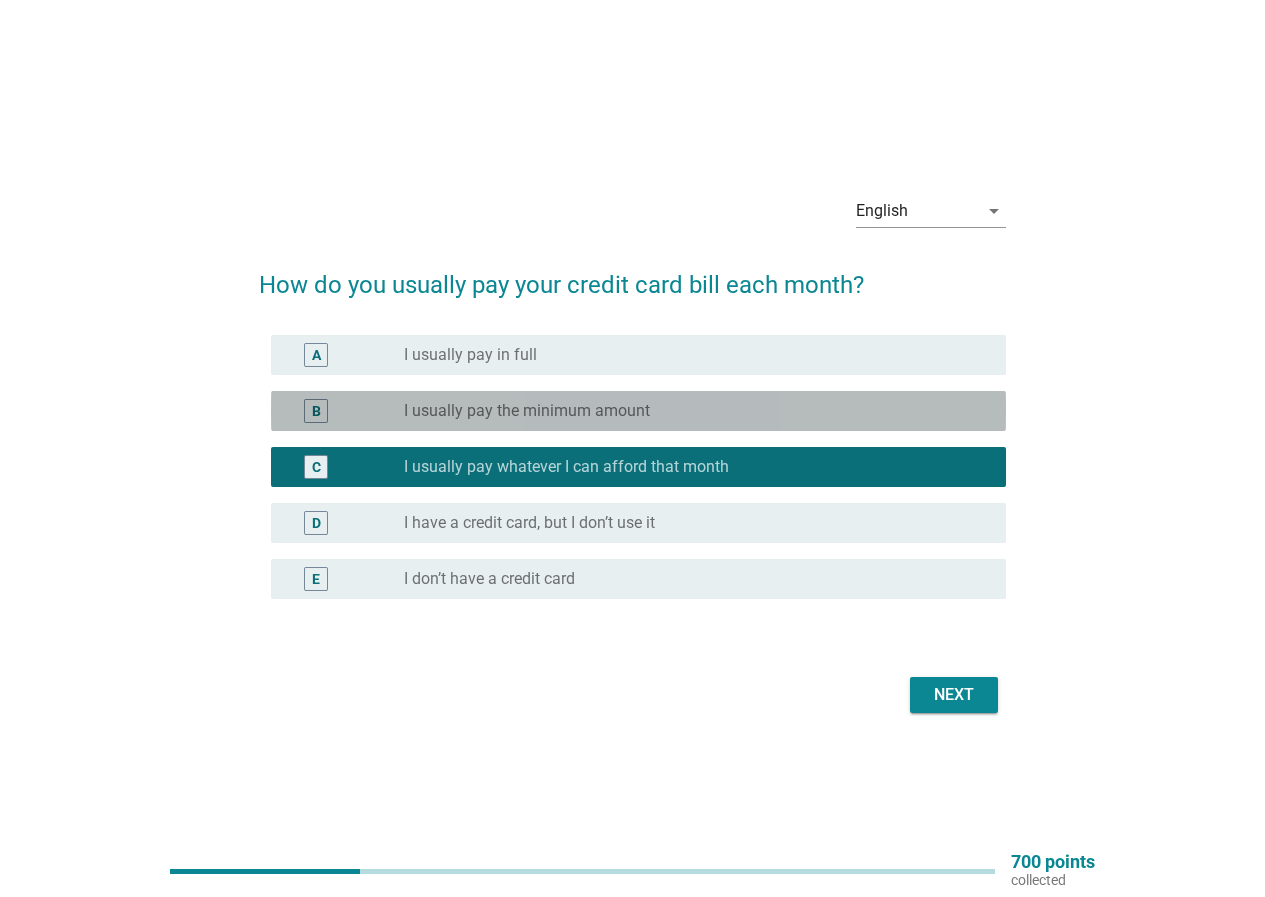 click on "radio_button_unchecked I usually pay the minimum amount" at bounding box center (689, 411) 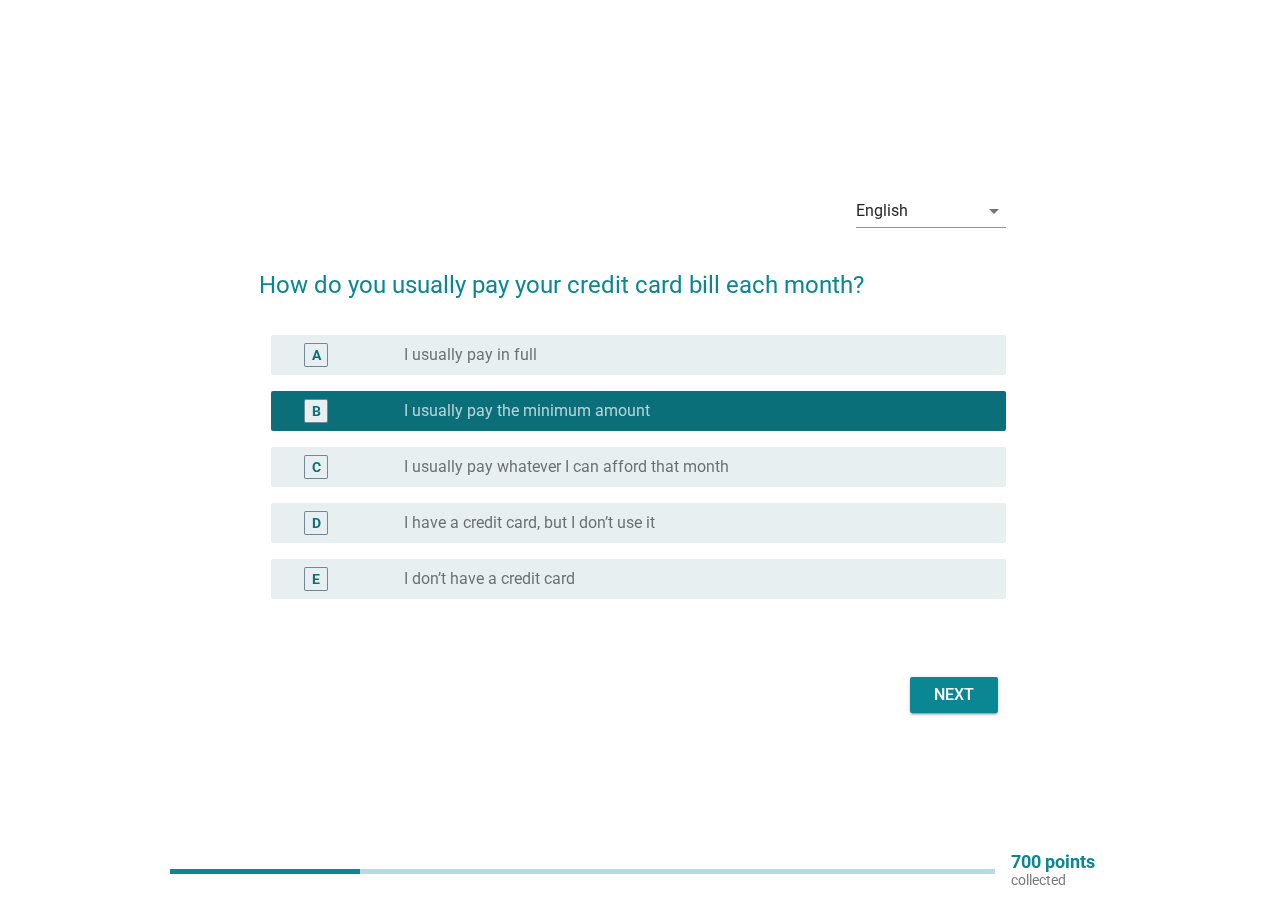 click on "Next" at bounding box center (954, 695) 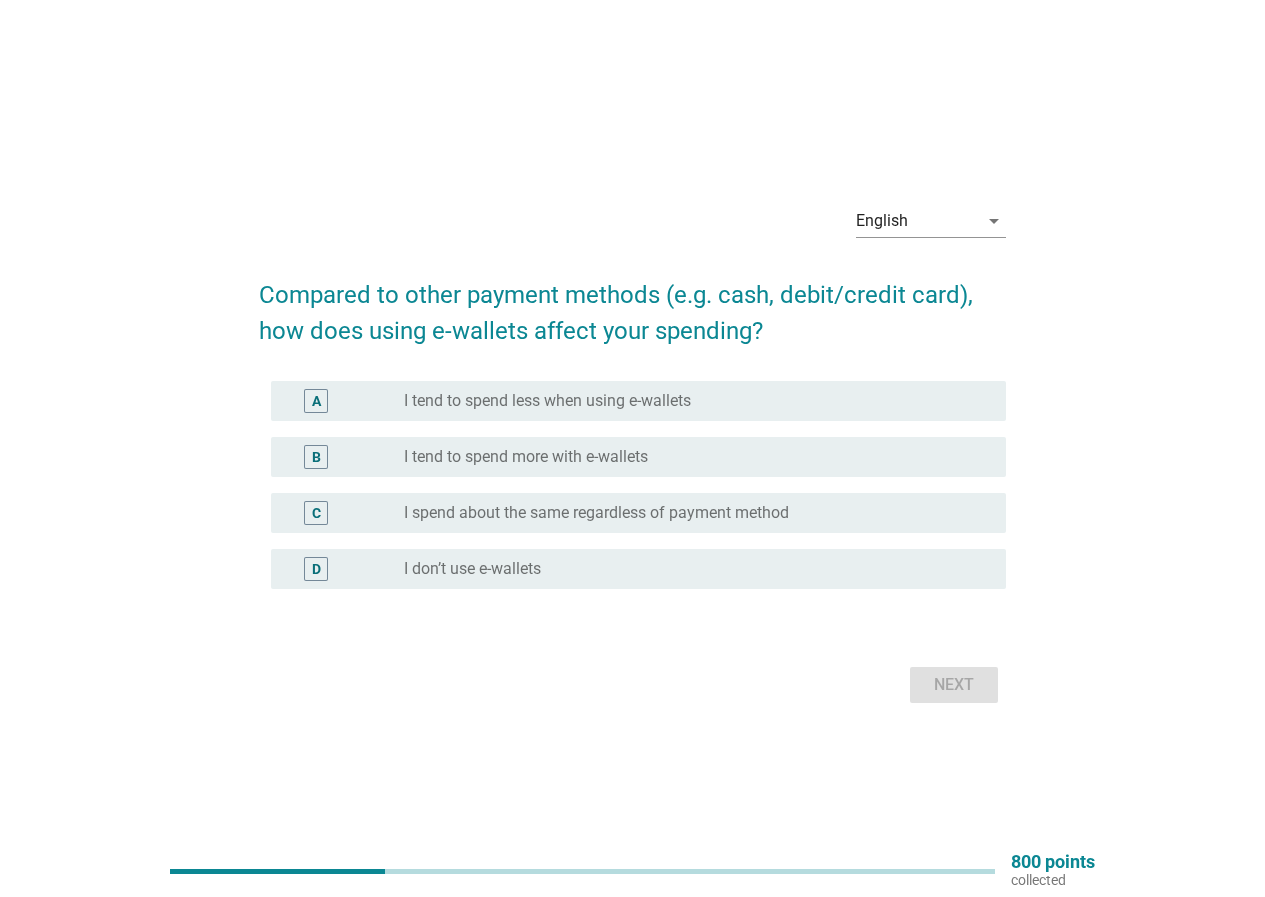 click on "I spend about the same regardless of payment method" at bounding box center [596, 513] 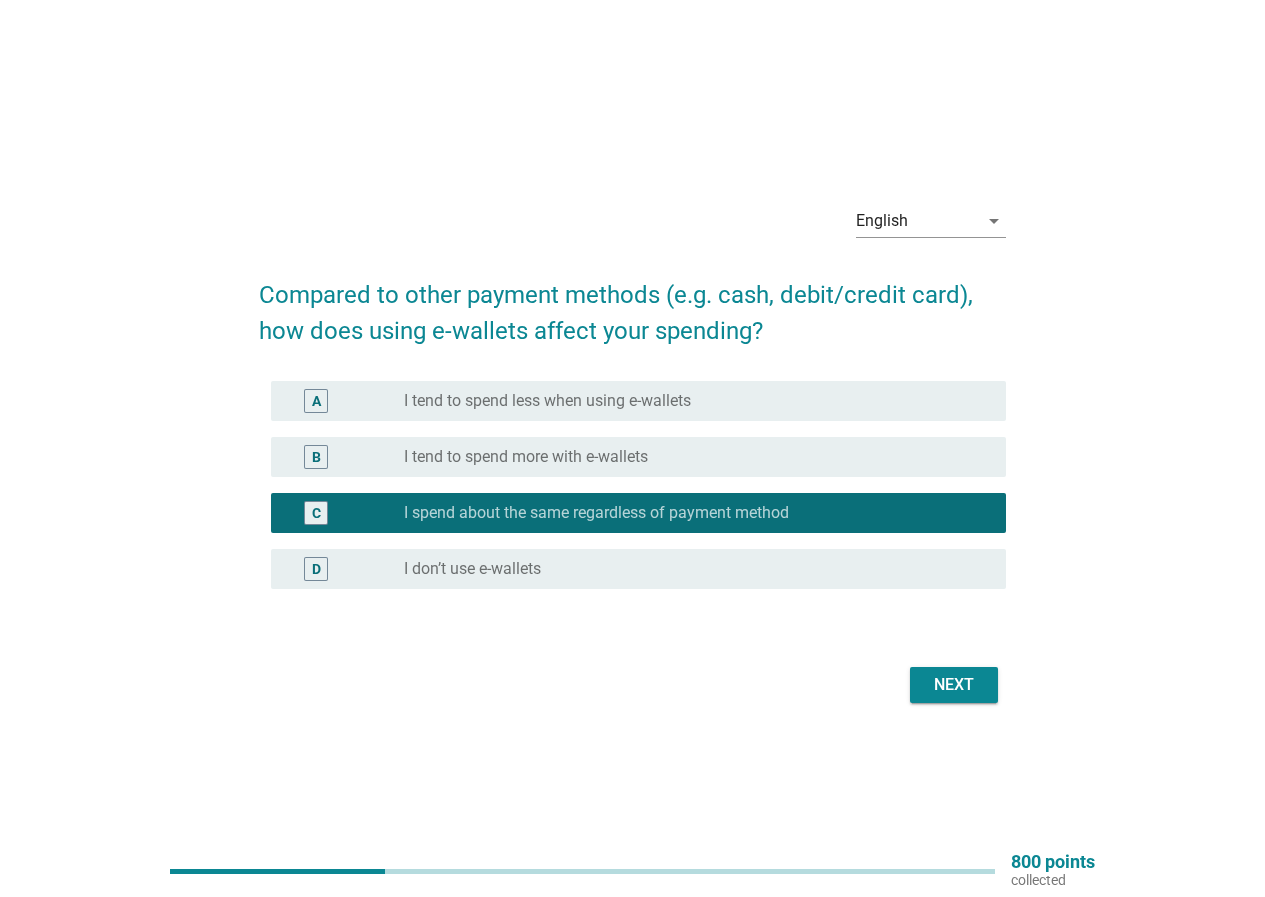 click on "Next" at bounding box center (954, 685) 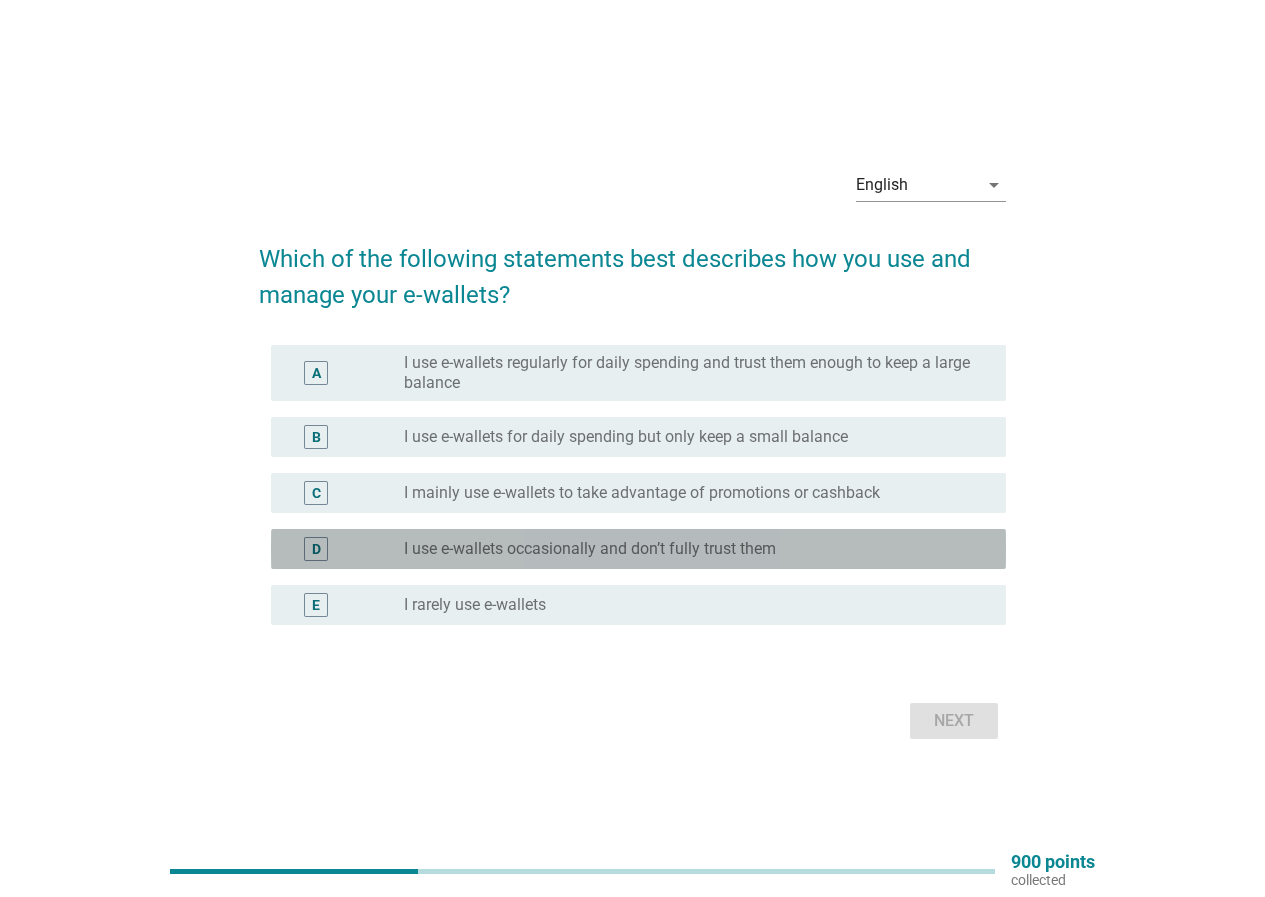 click on "I use e-wallets occasionally and don’t fully trust them" at bounding box center (590, 549) 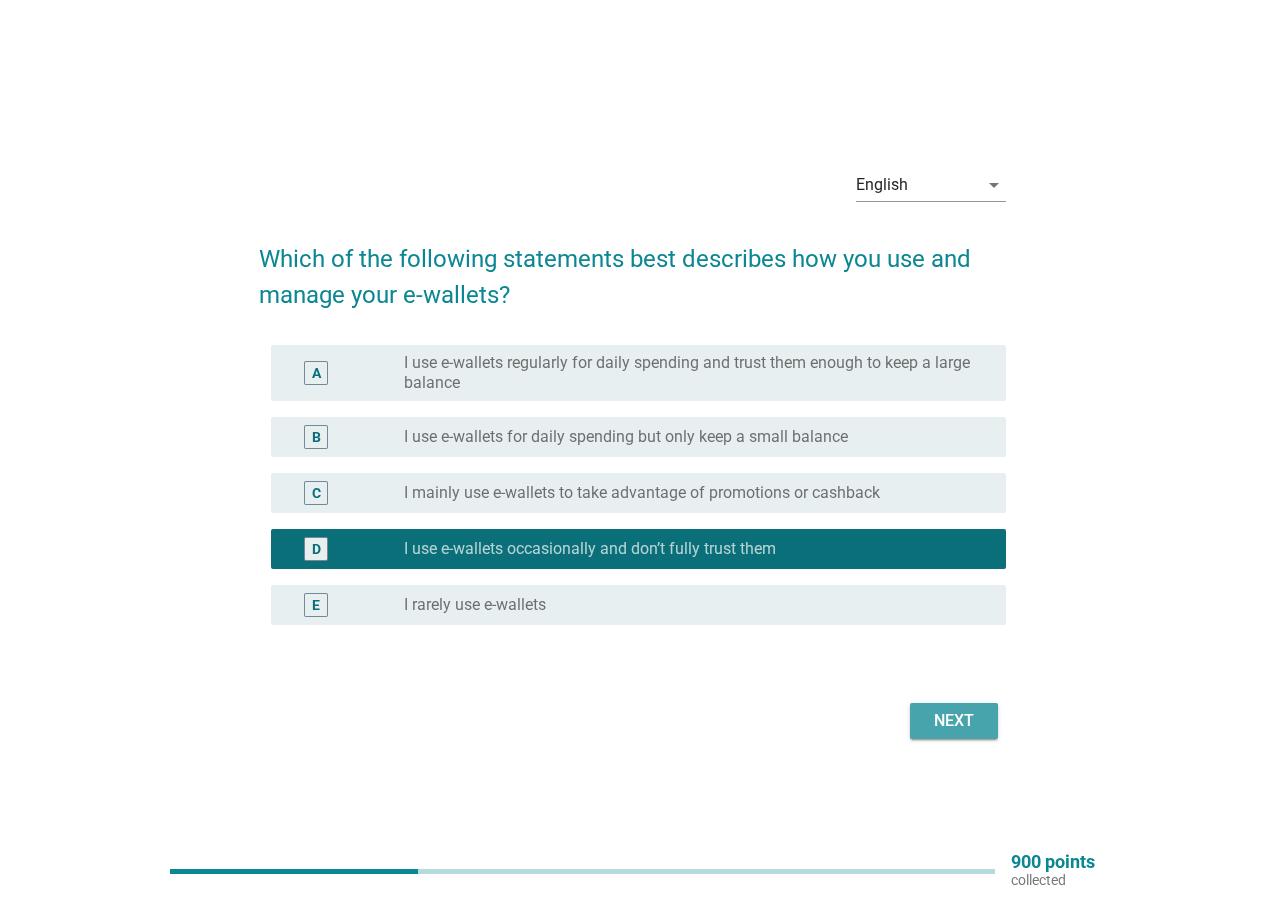 click on "Next" at bounding box center [954, 721] 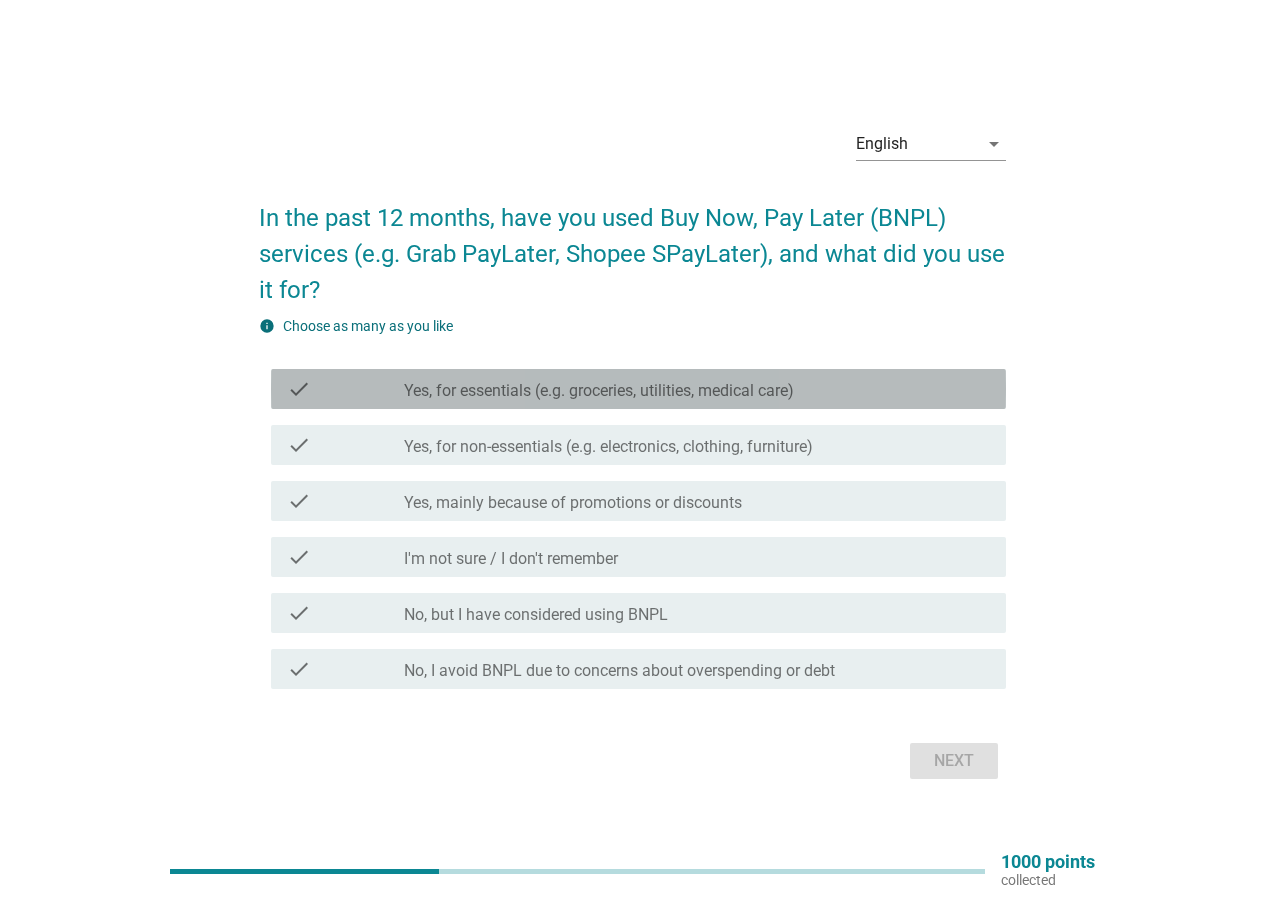 click on "Yes, for essentials (e.g. groceries, utilities, medical care)" at bounding box center [599, 391] 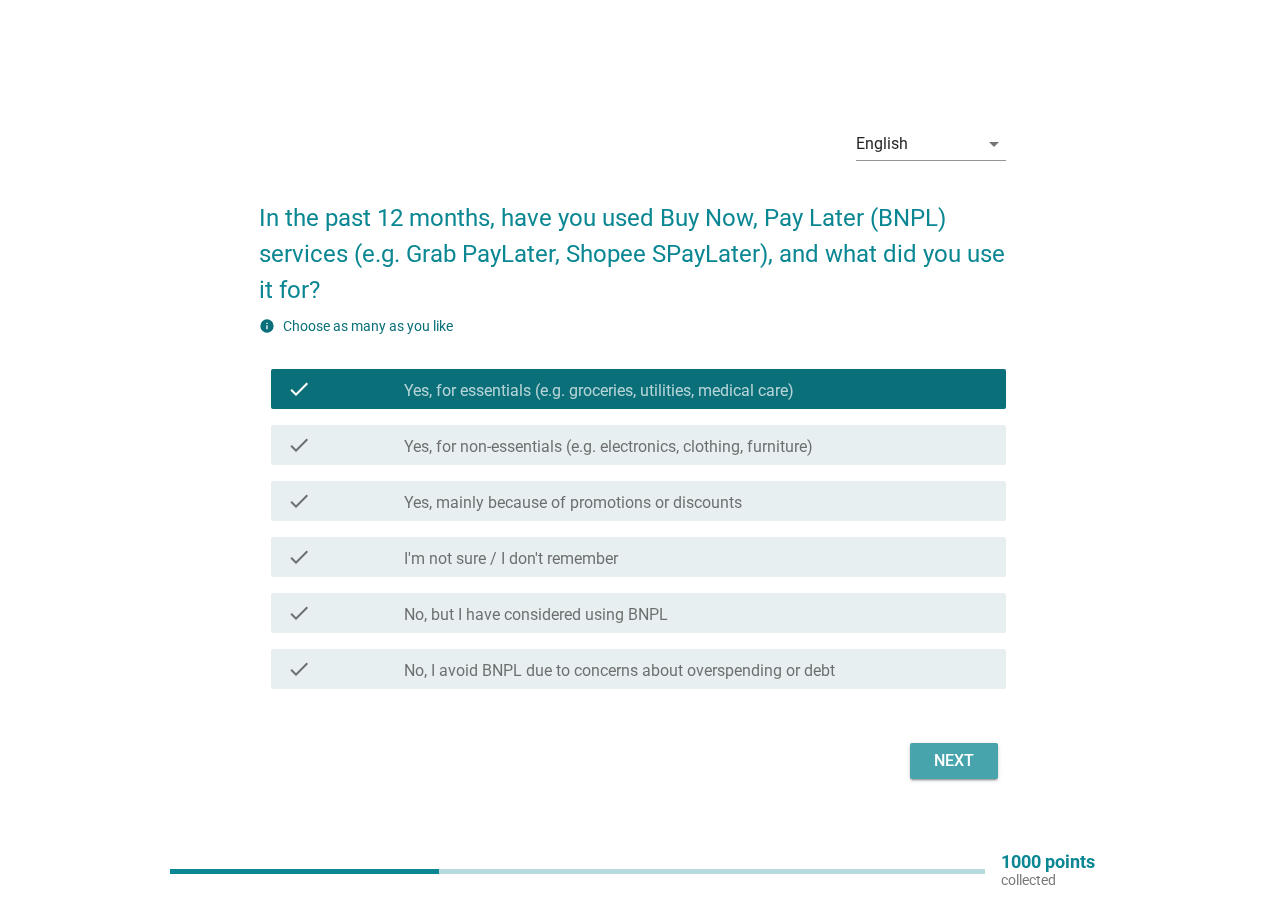 click on "Next" at bounding box center (954, 761) 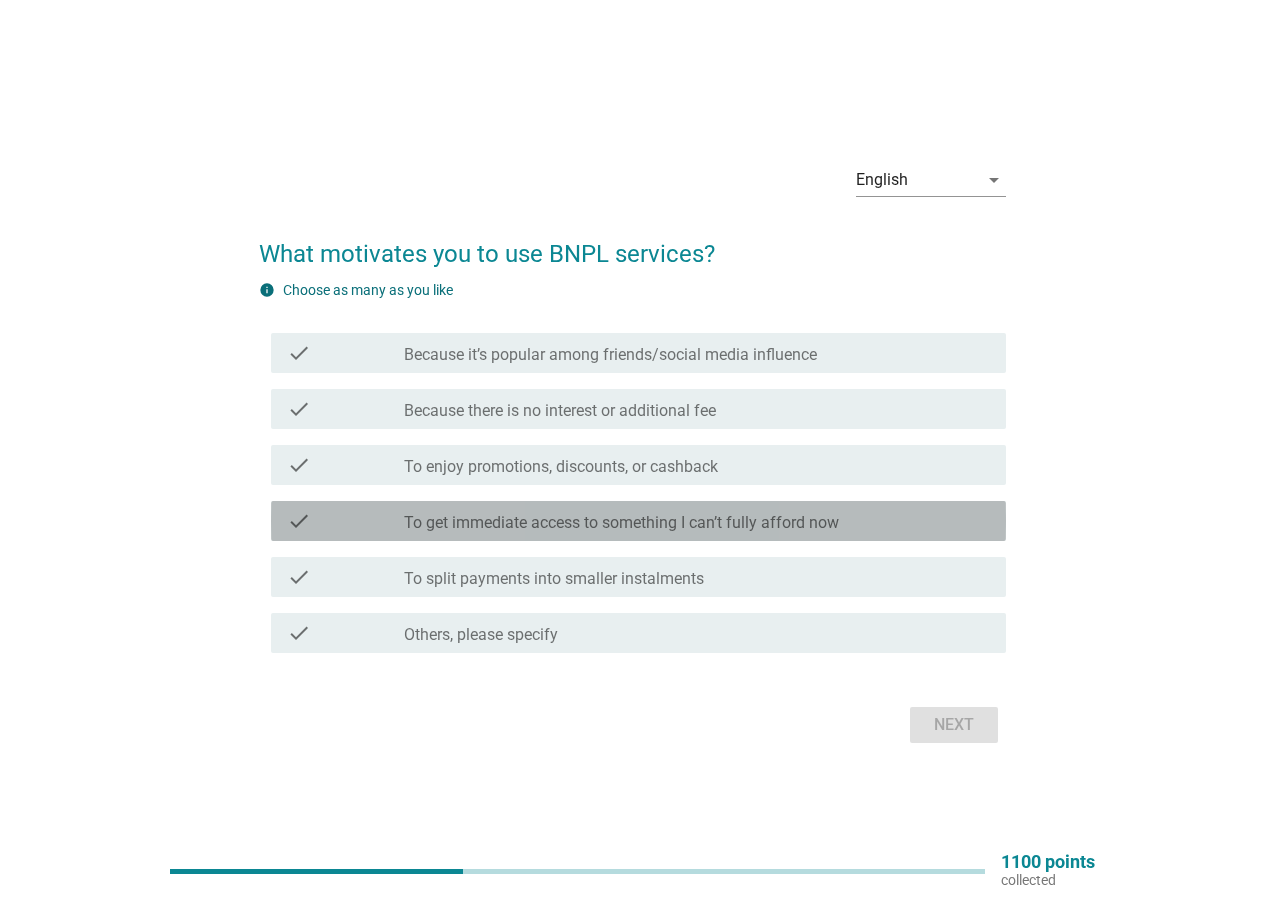click on "To get immediate access to something I can’t fully afford now" at bounding box center (621, 523) 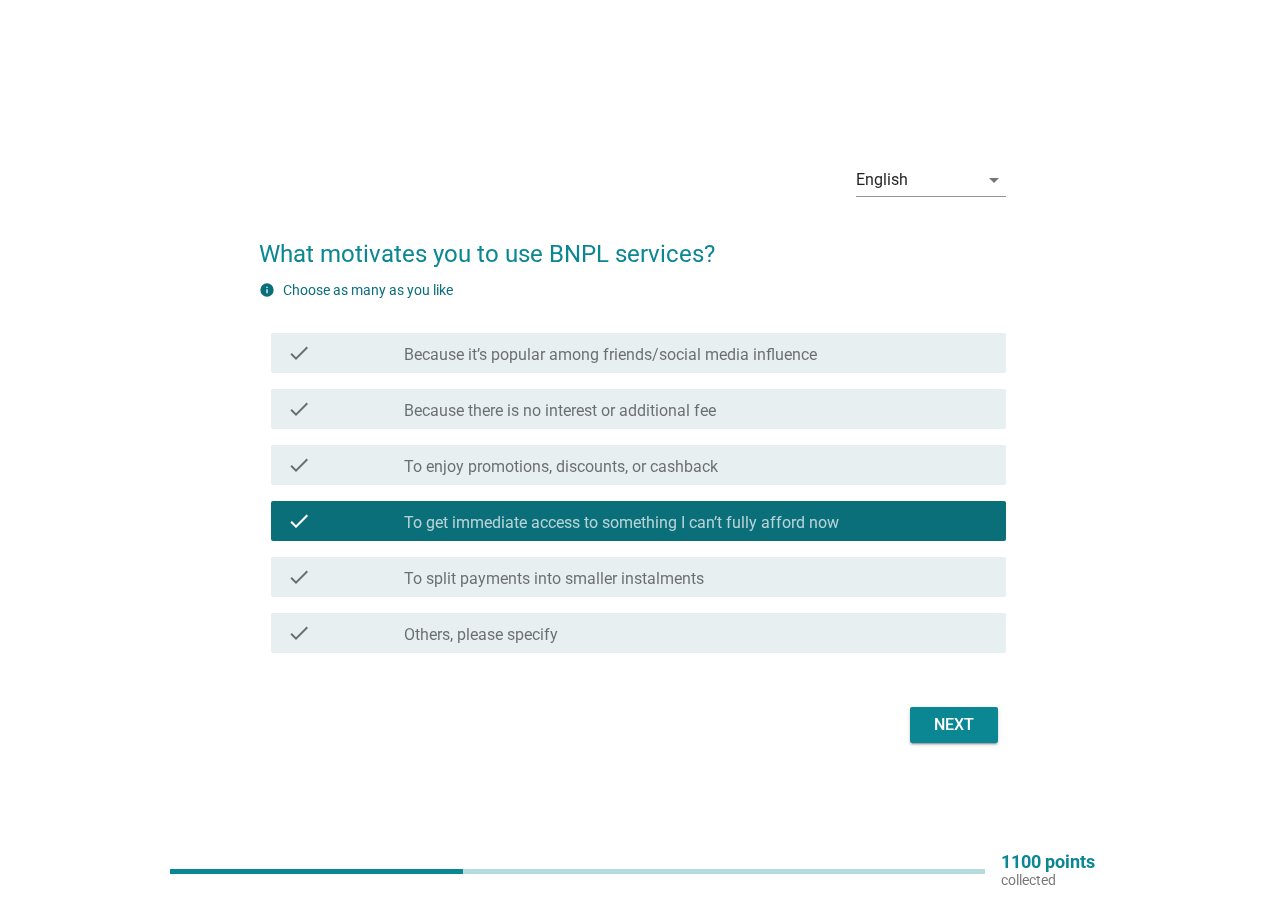 click on "check_box_outline_blank To split payments into smaller instalments" at bounding box center [697, 577] 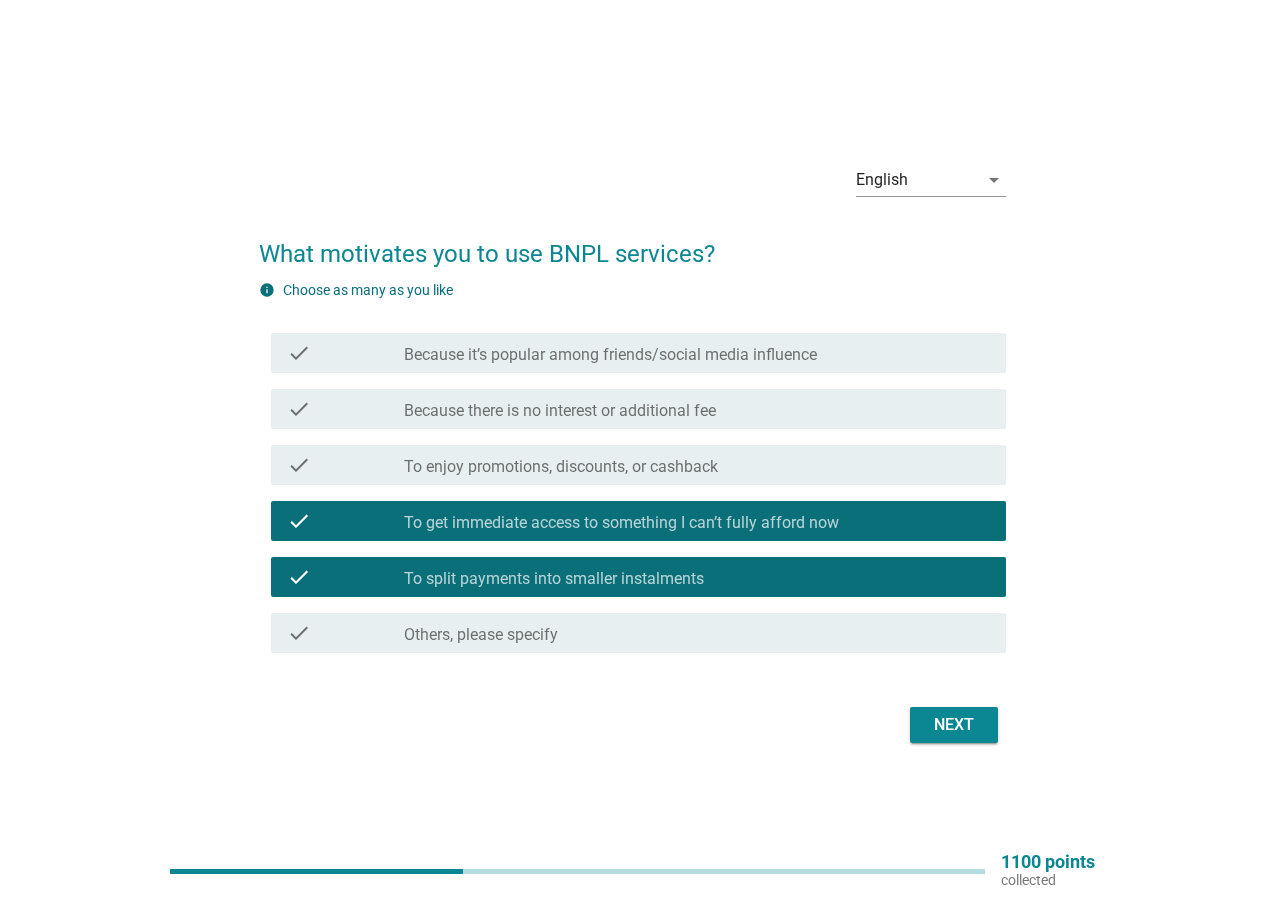 click on "Next" at bounding box center [954, 725] 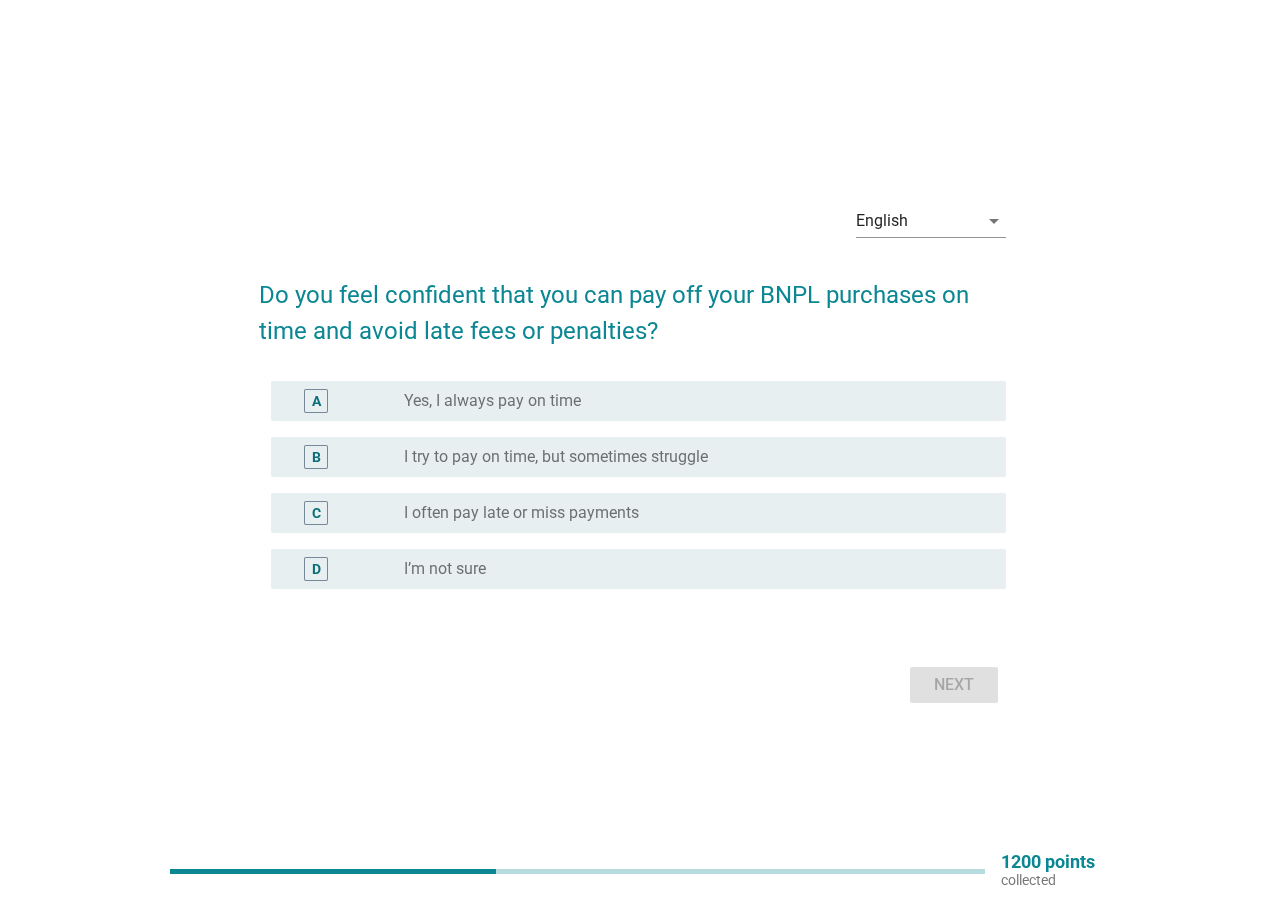 click on "Yes, I always pay on time" at bounding box center [492, 401] 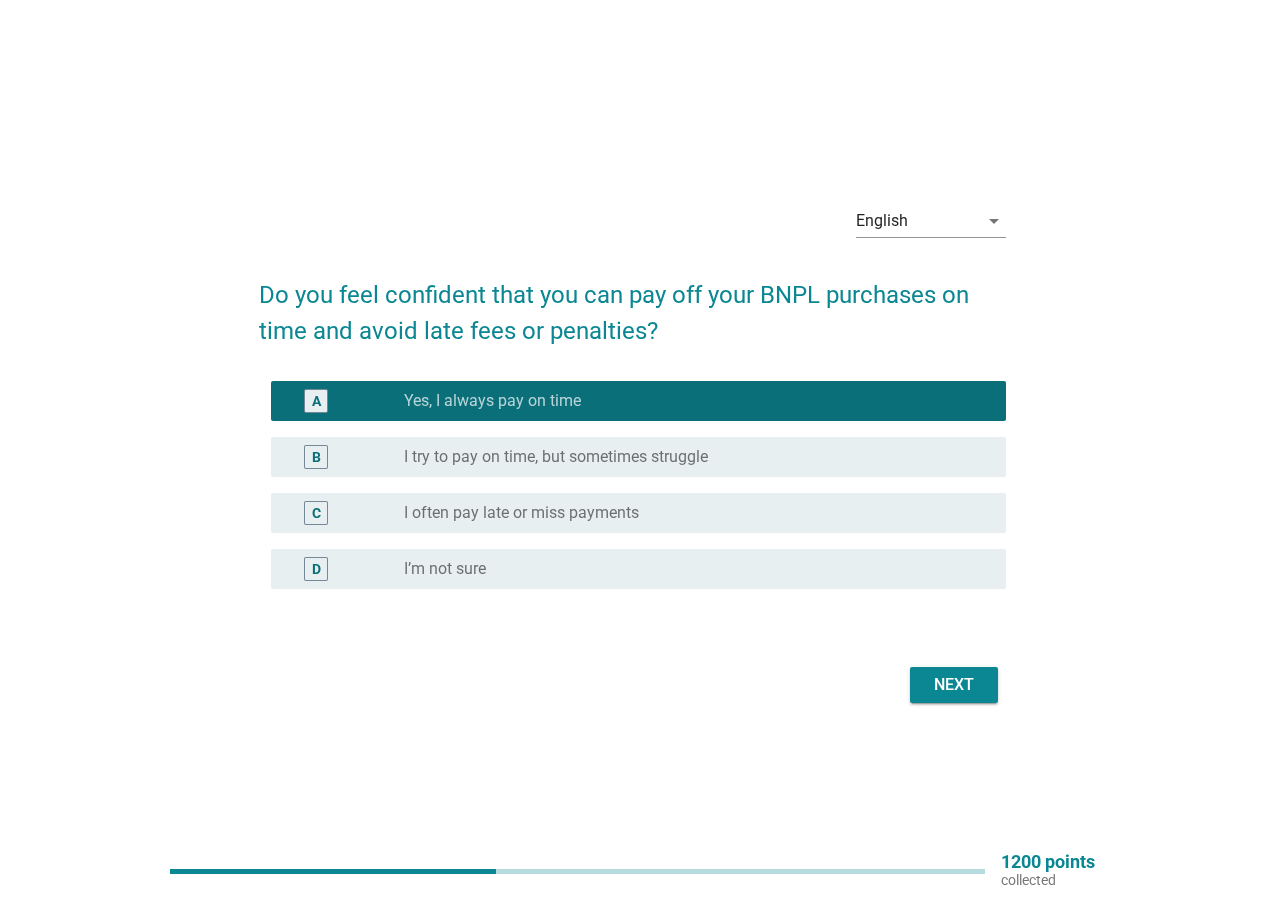 click on "Next" at bounding box center [954, 685] 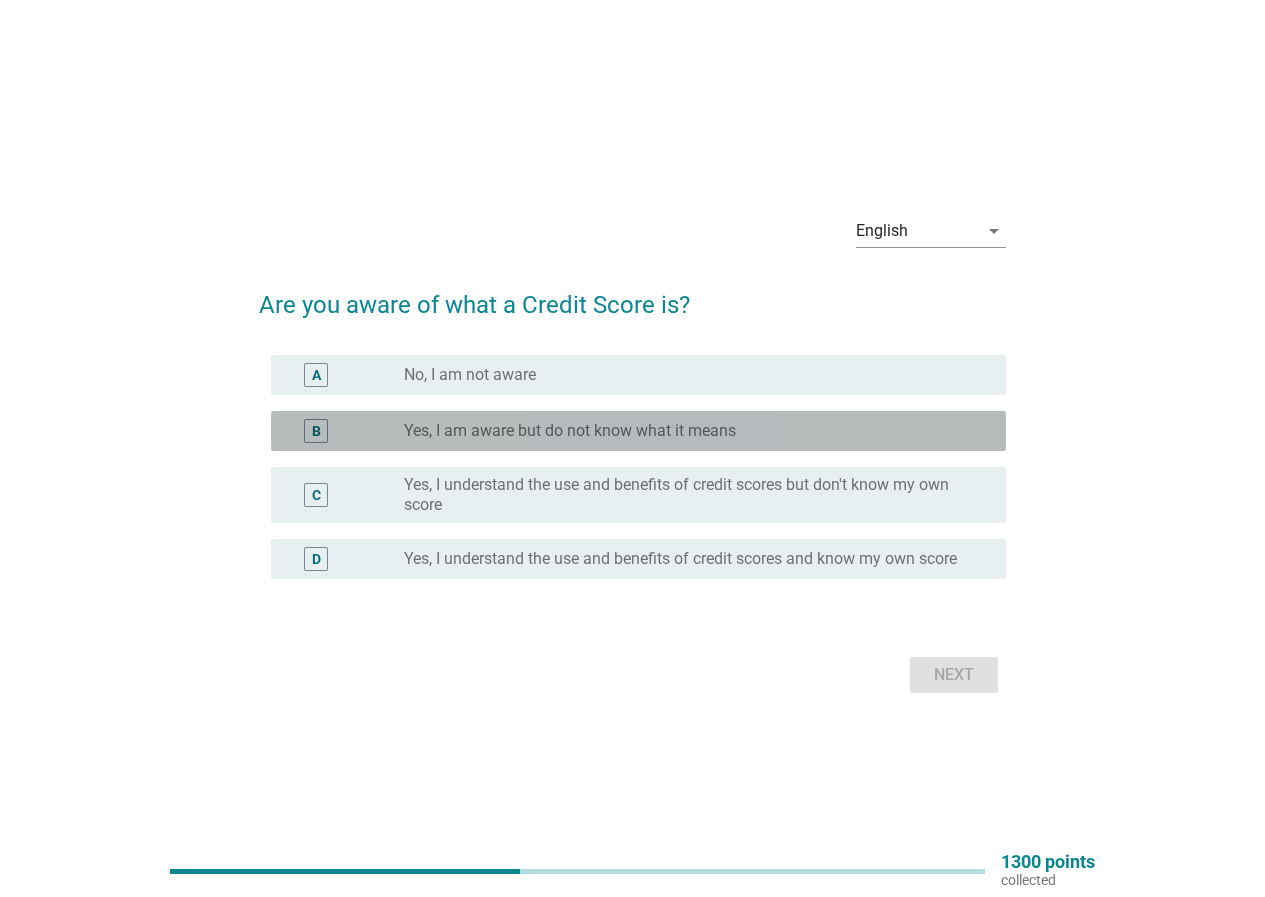 click on "Yes, I am aware but do not know what it means" at bounding box center (570, 431) 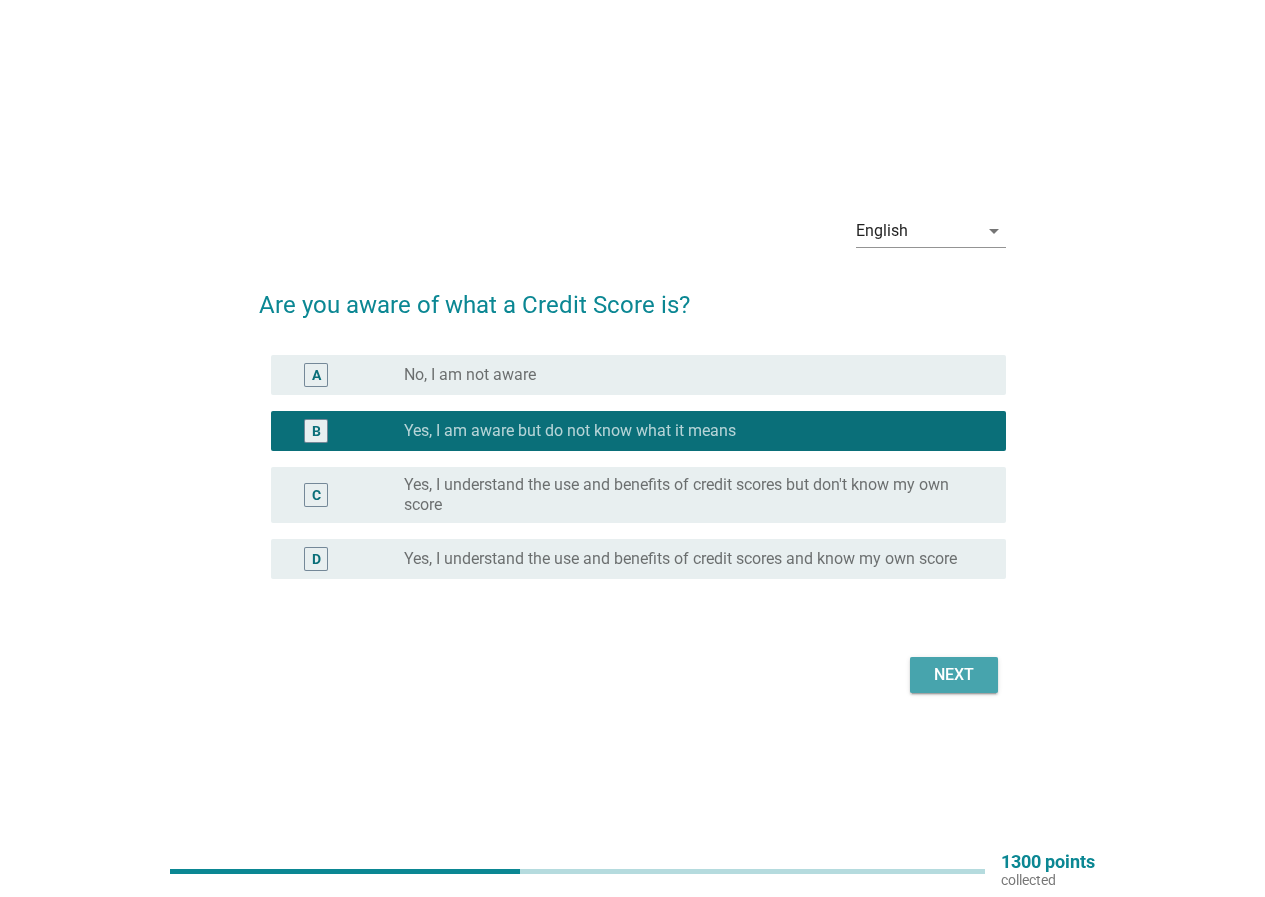 click on "Next" at bounding box center [954, 675] 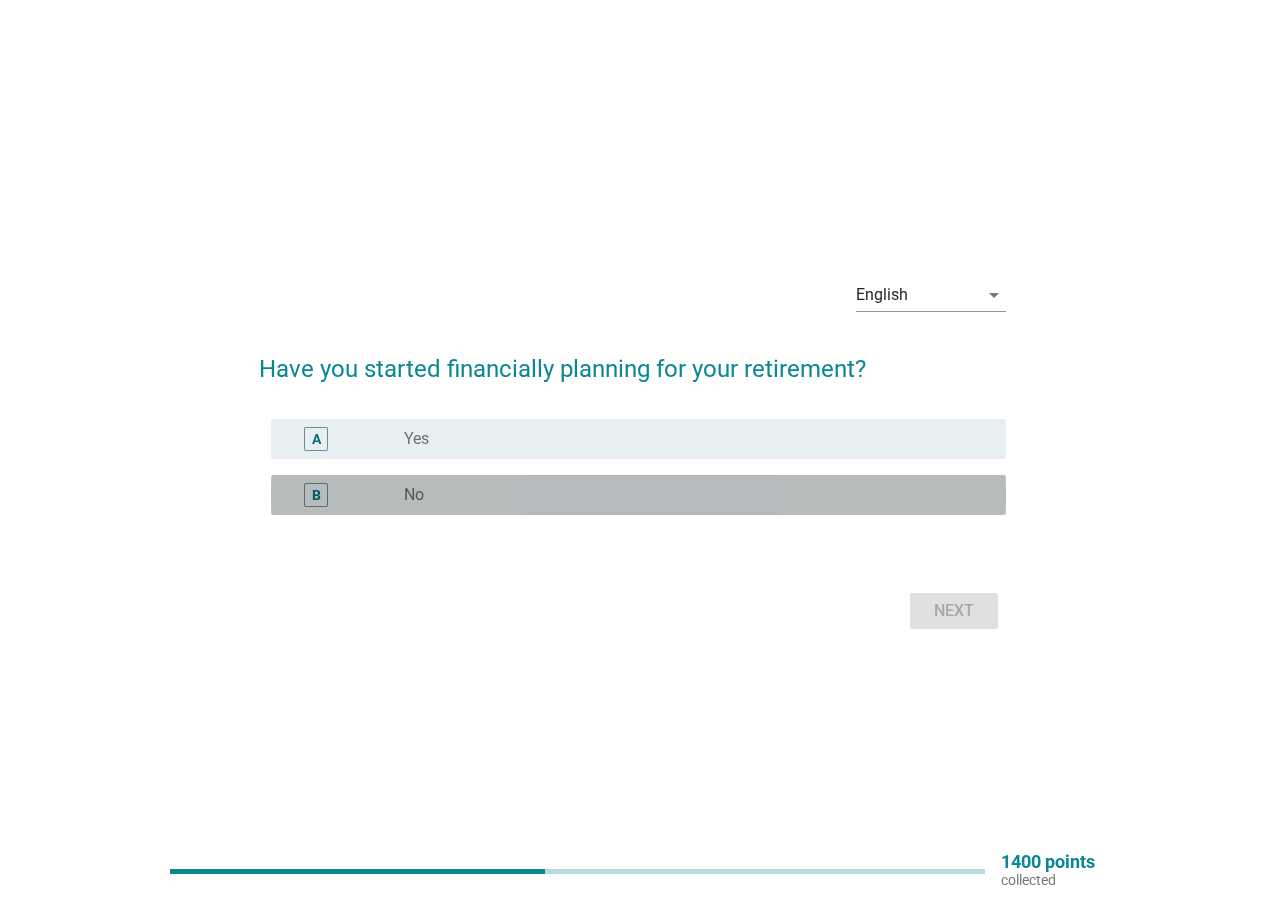 click on "radio_button_unchecked No" at bounding box center [689, 495] 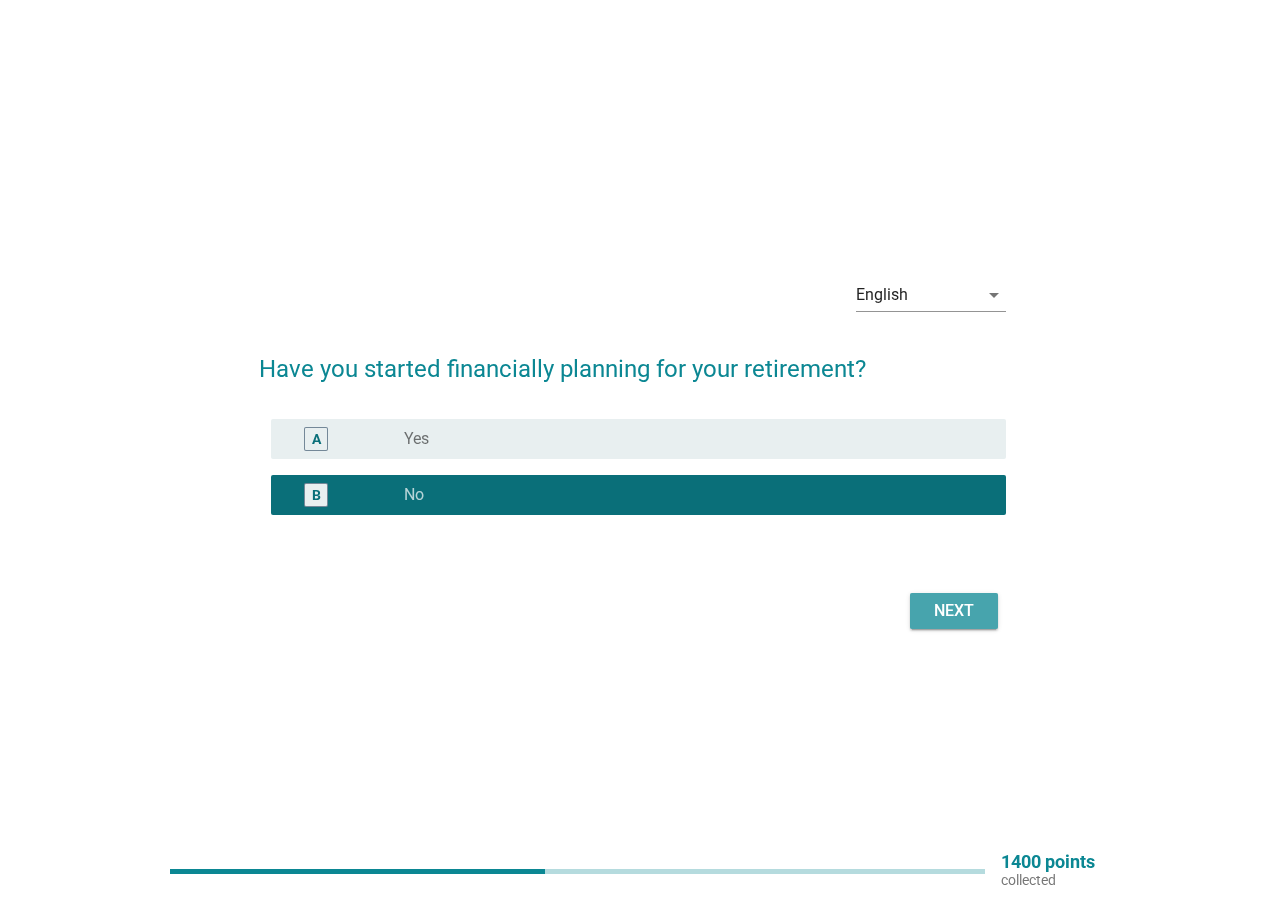 click on "Next" at bounding box center (954, 611) 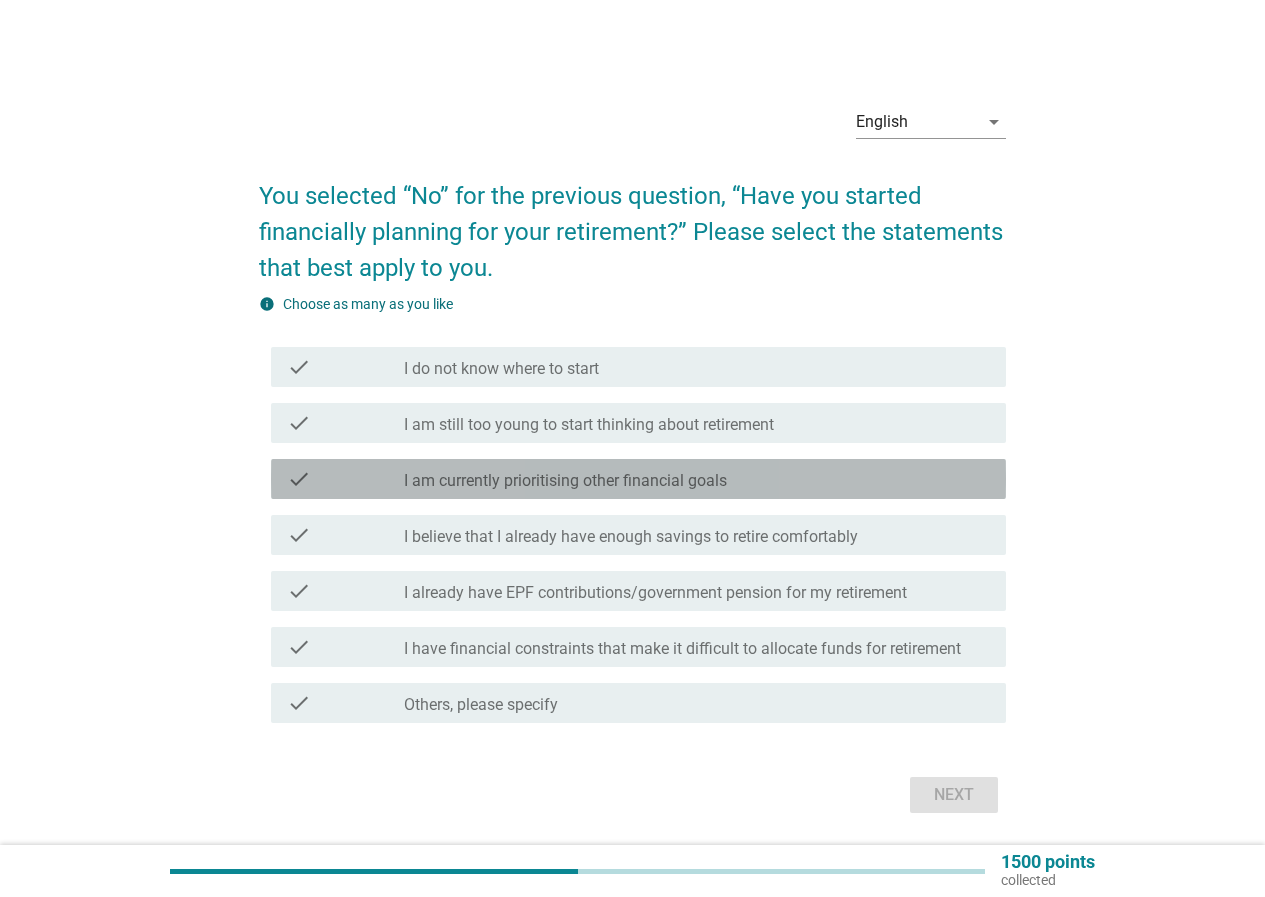 click on "I am currently prioritising other financial goals" at bounding box center (565, 481) 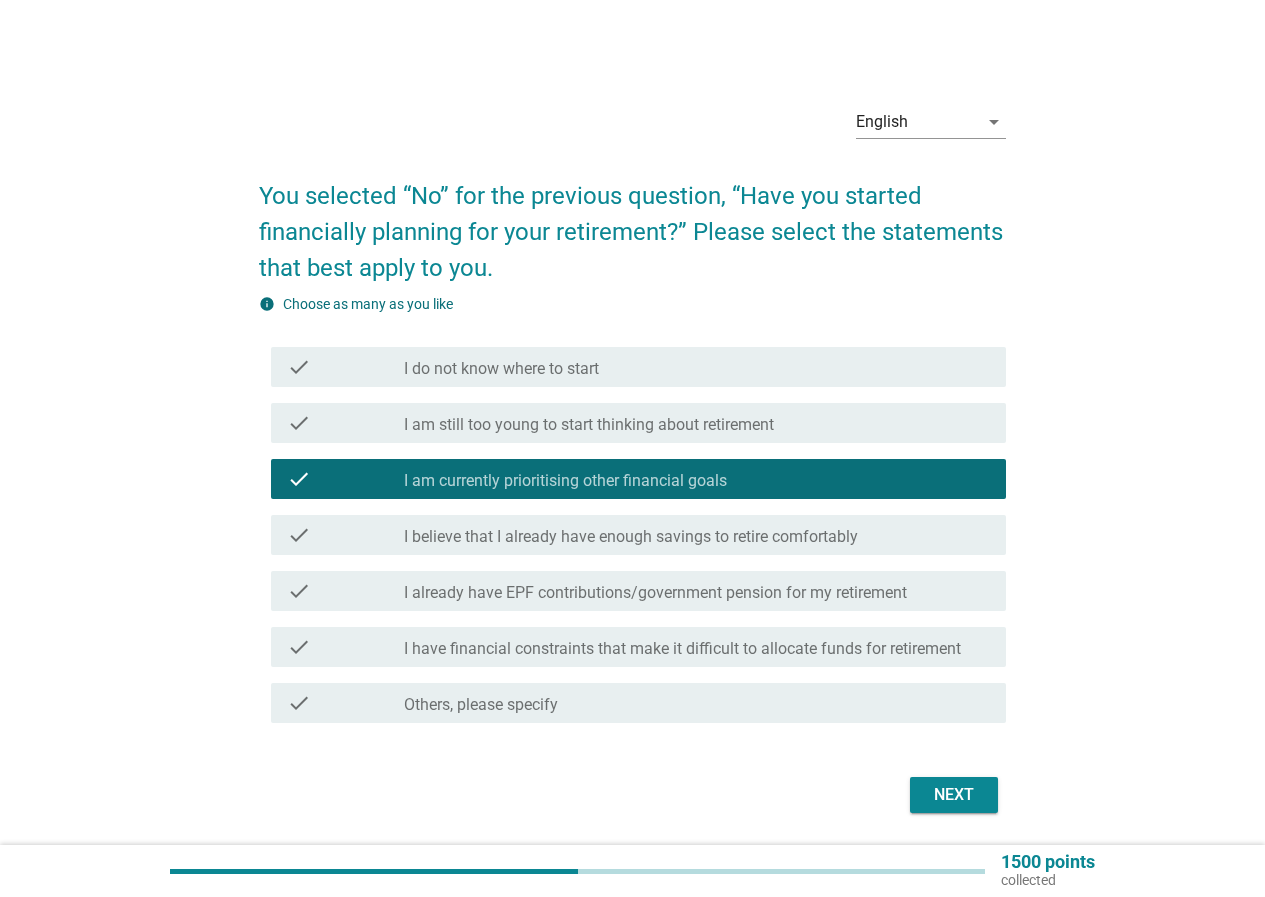 click on "I already have EPF contributions/government pension for my retirement" at bounding box center [655, 593] 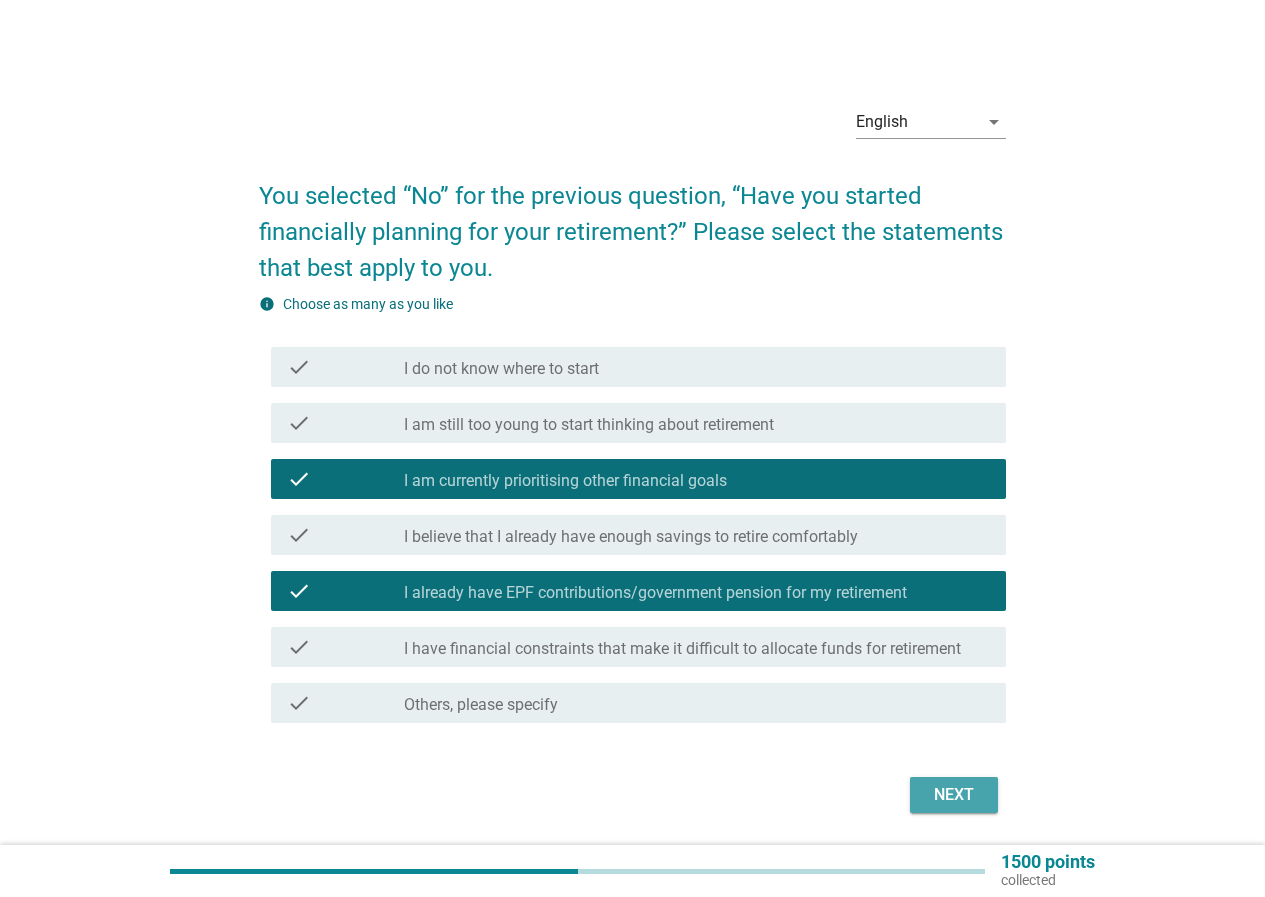 click on "Next" at bounding box center [954, 795] 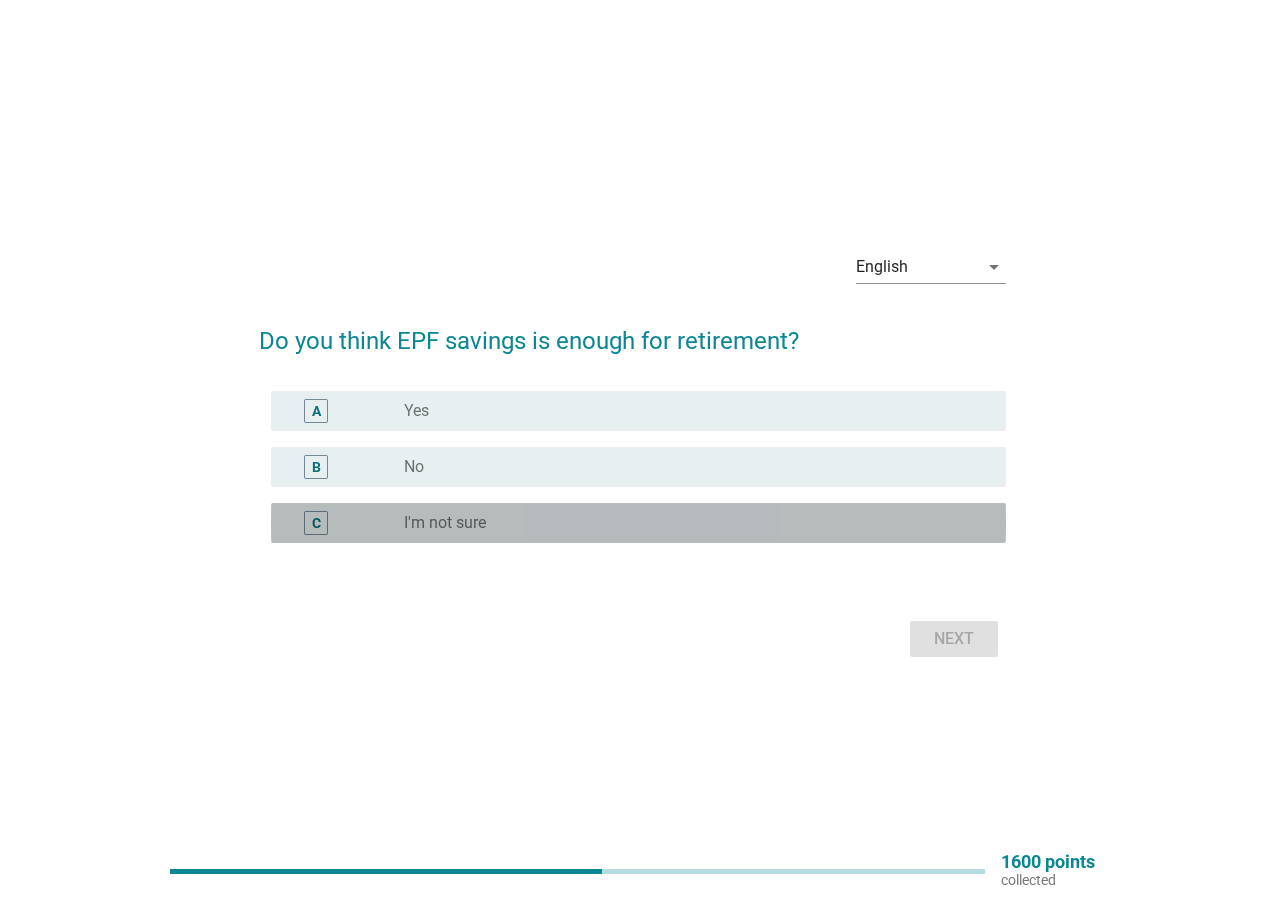 click on "I'm not sure" at bounding box center (445, 523) 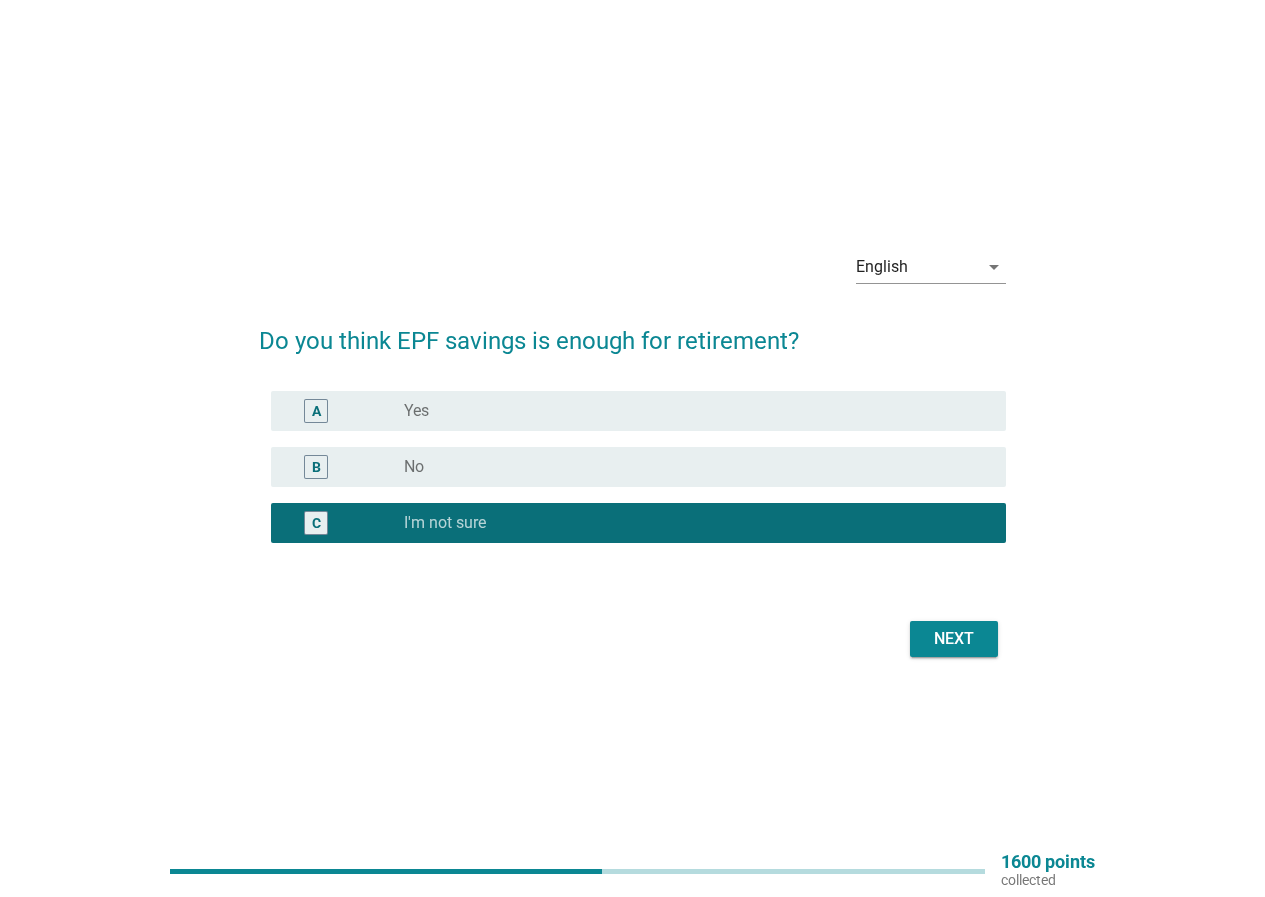 click on "Next" at bounding box center [954, 639] 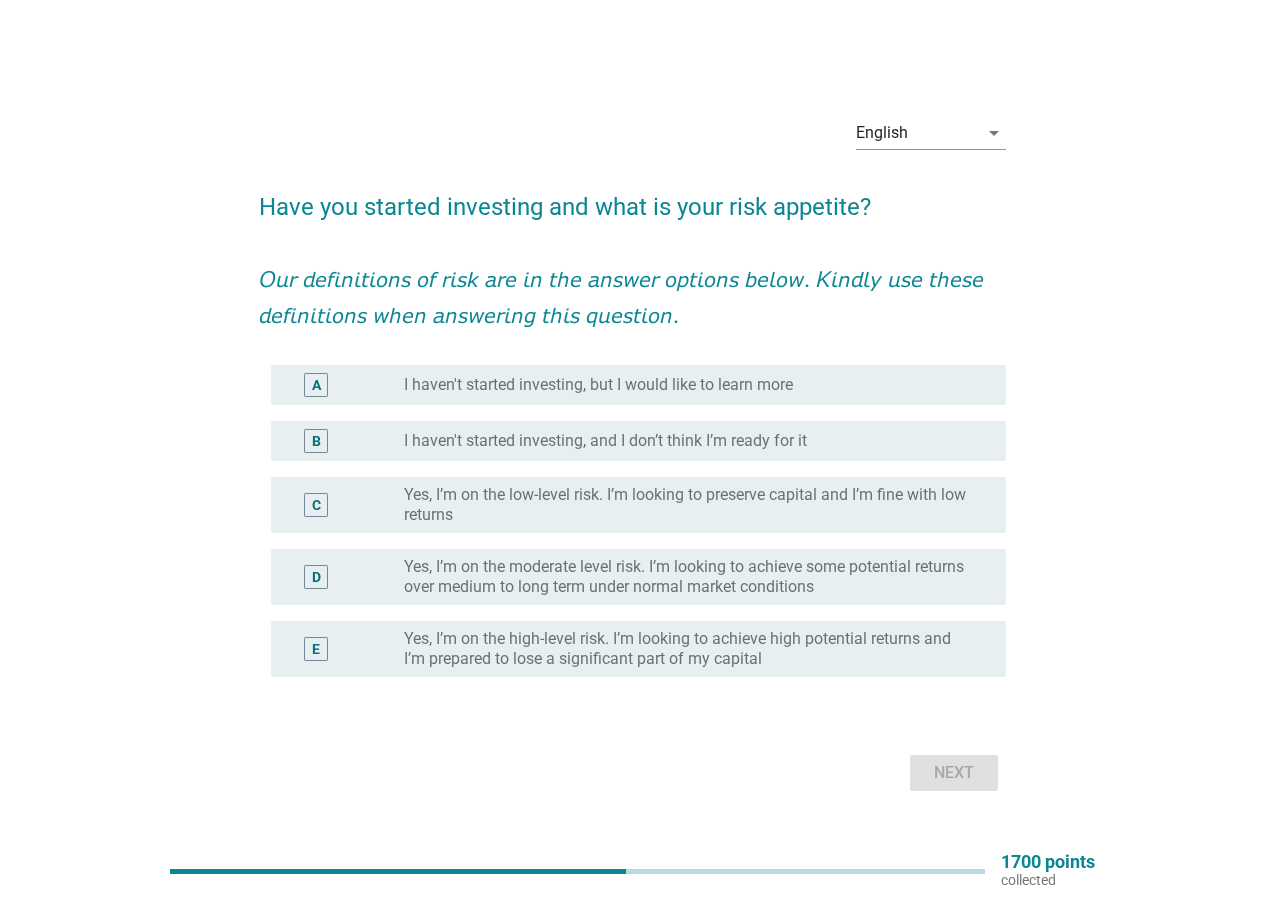 click on "I haven't started investing, and I don’t think I’m ready for it" at bounding box center (605, 441) 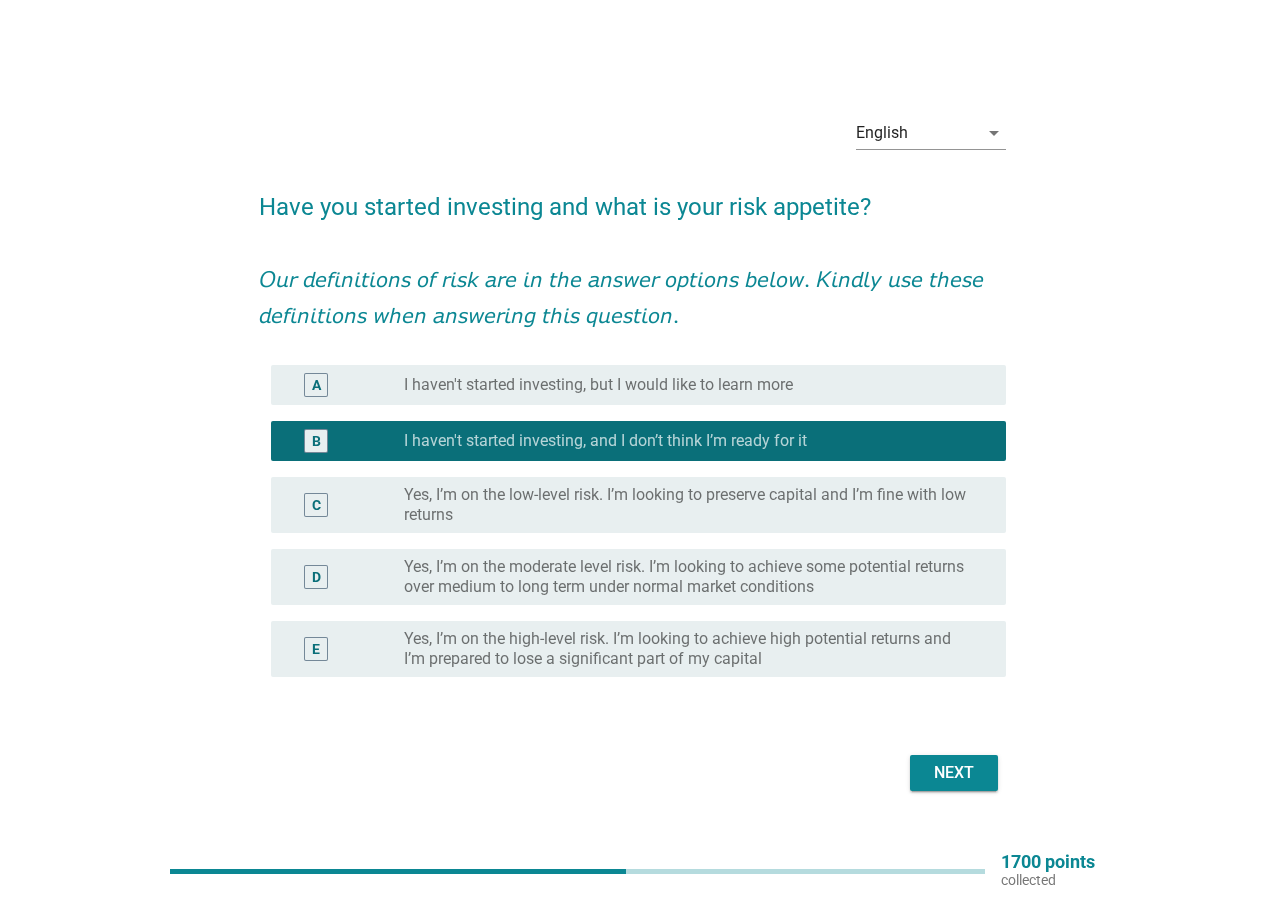 click on "Next" at bounding box center (954, 773) 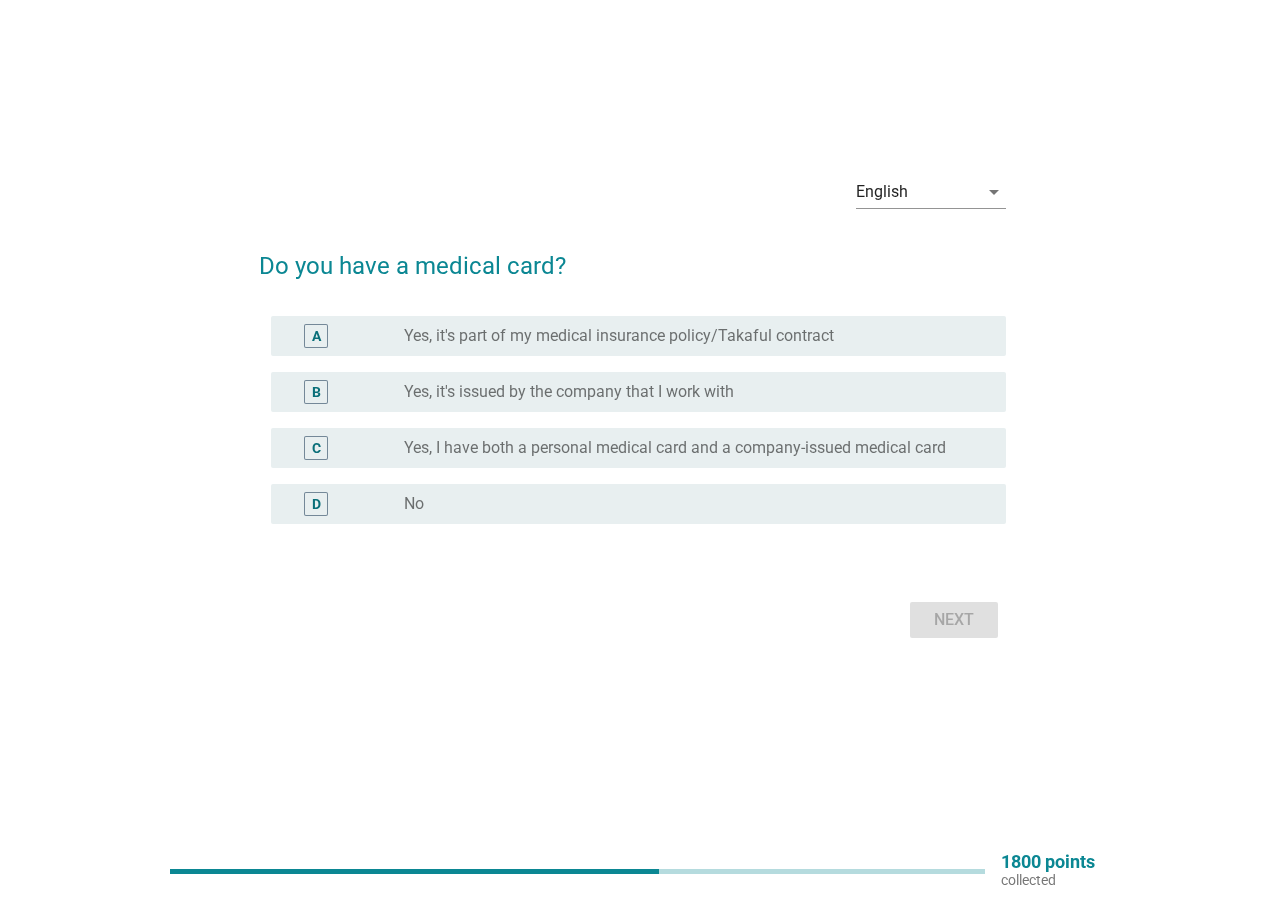 scroll, scrollTop: 52, scrollLeft: 0, axis: vertical 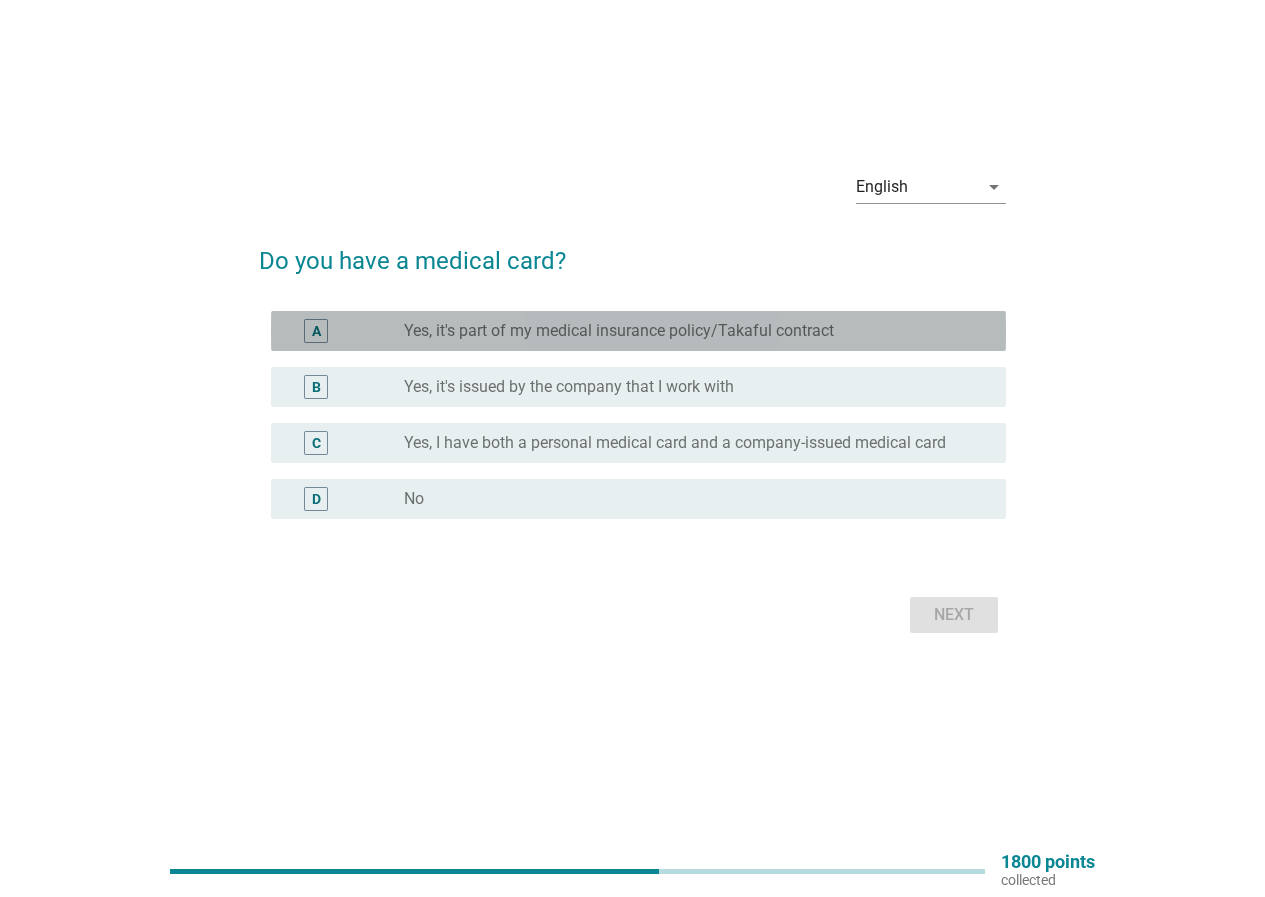 click on "Yes, it's part of my medical insurance policy/Takaful contract" at bounding box center [619, 331] 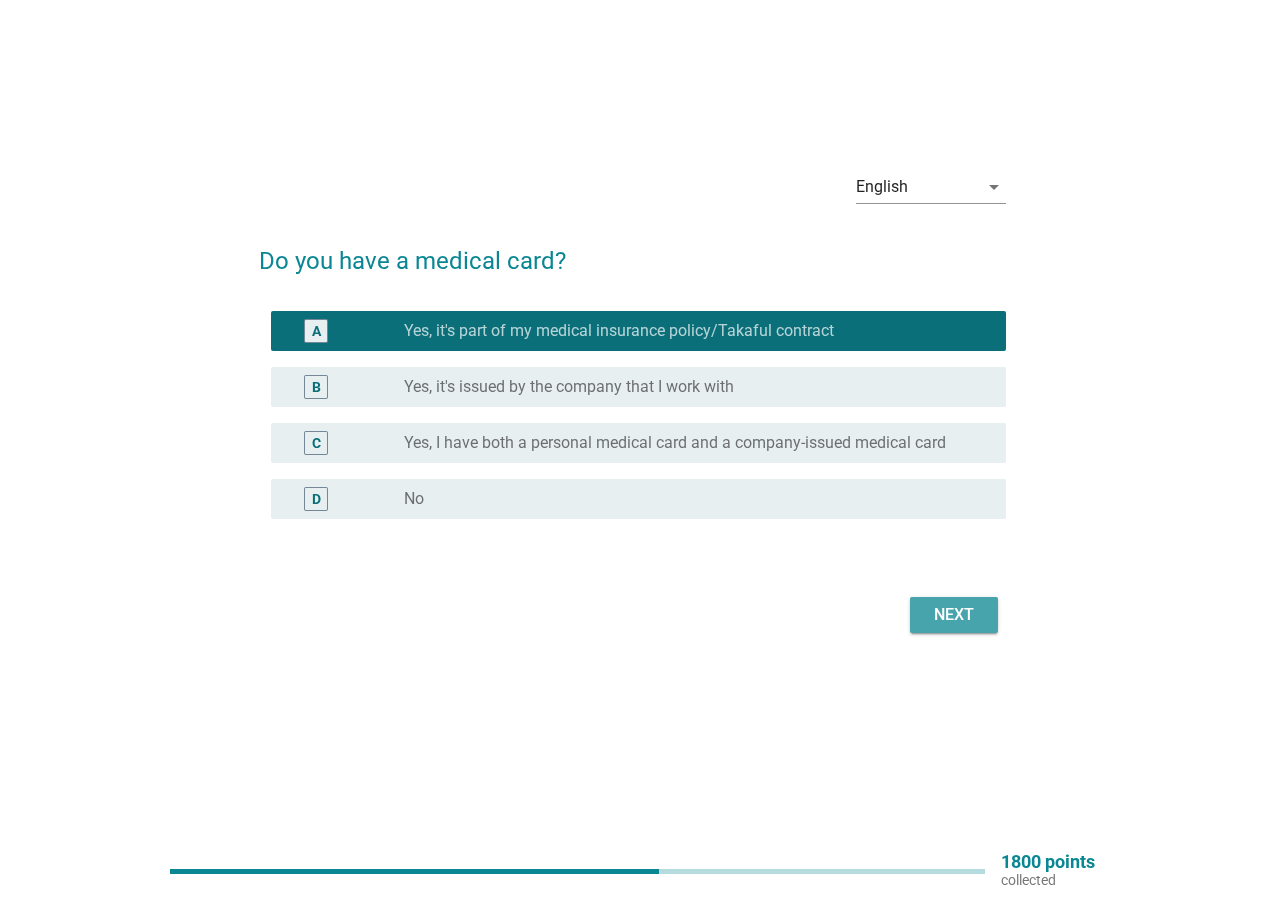 click on "Next" at bounding box center (954, 615) 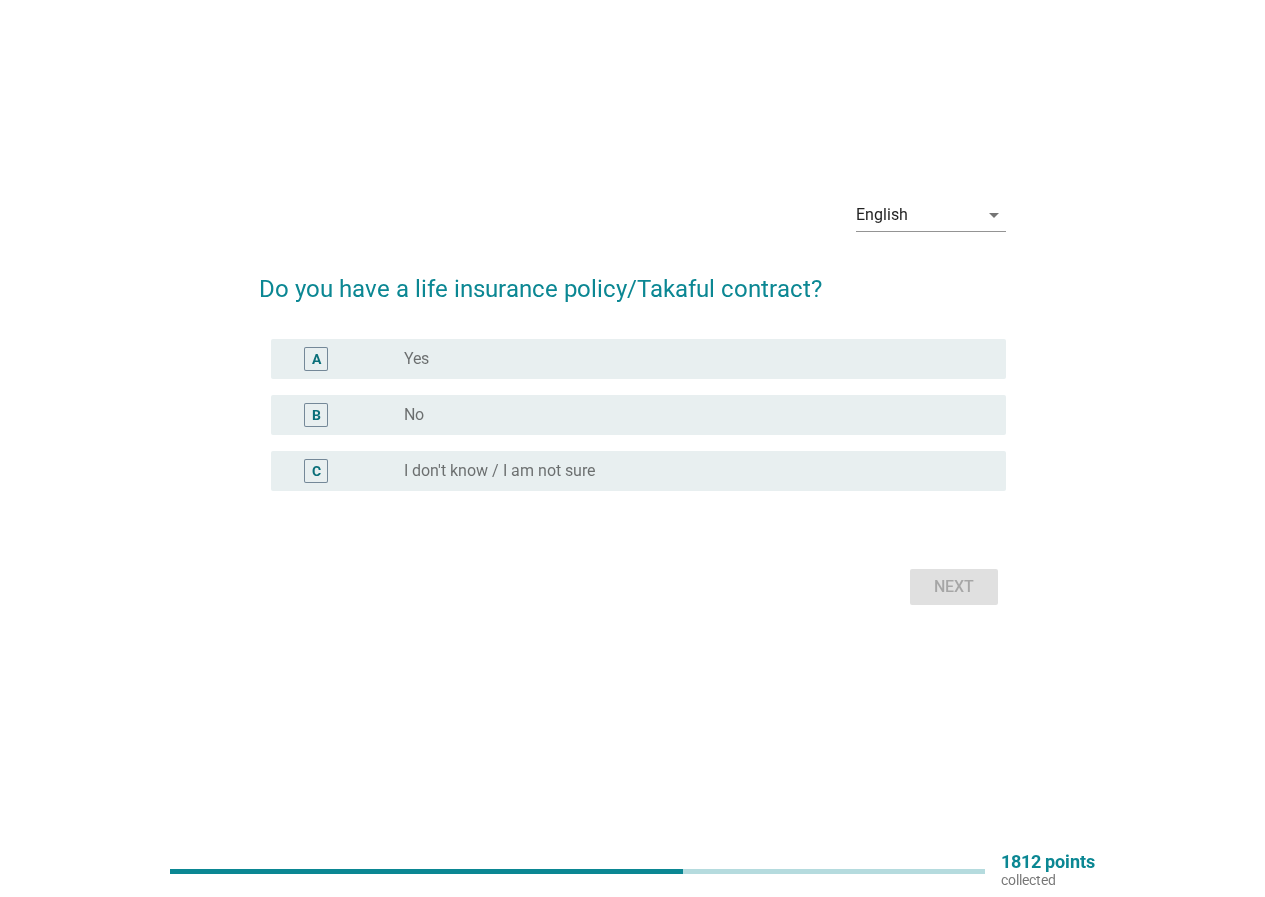 scroll, scrollTop: 0, scrollLeft: 0, axis: both 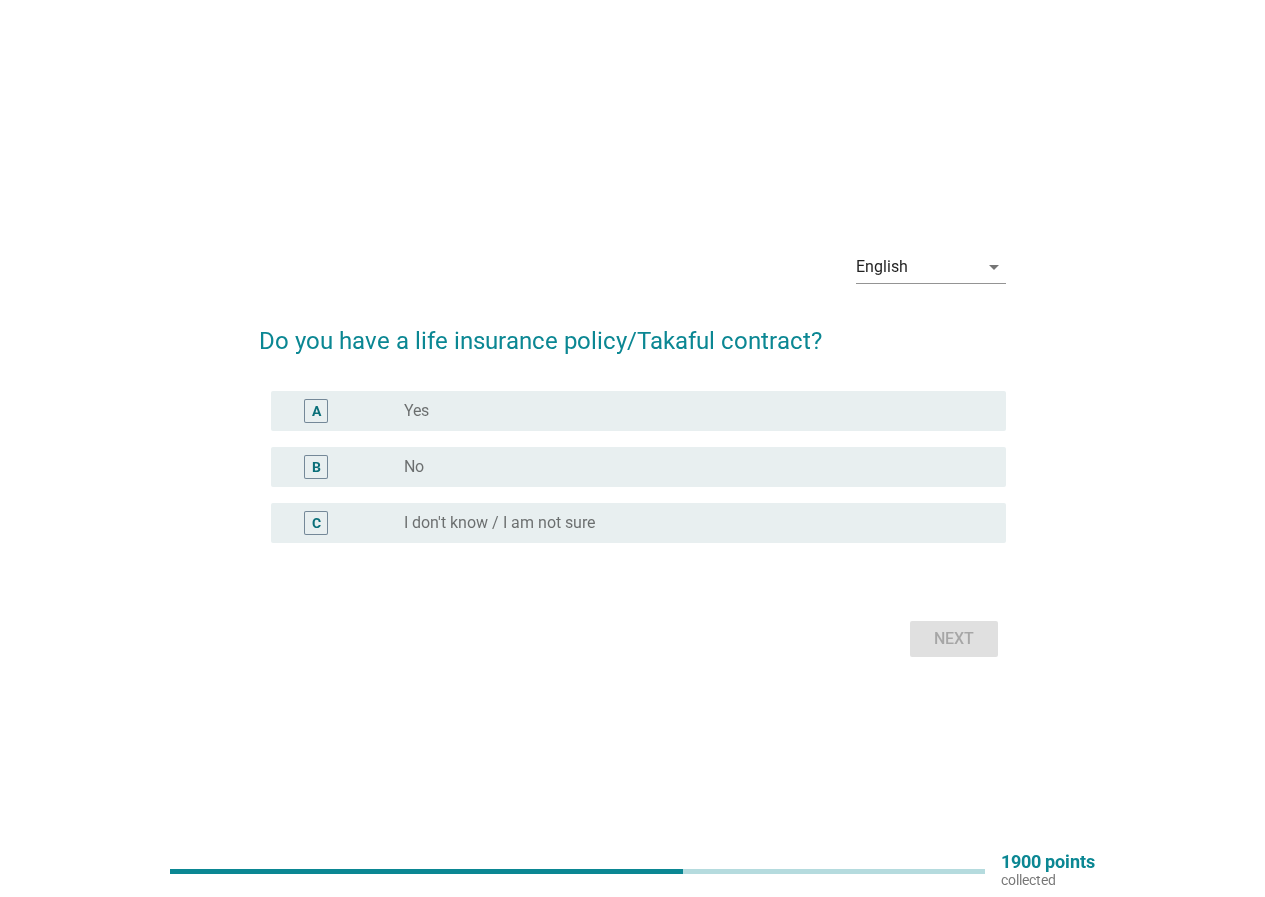 drag, startPoint x: 492, startPoint y: 397, endPoint x: 537, endPoint y: 437, distance: 60.207973 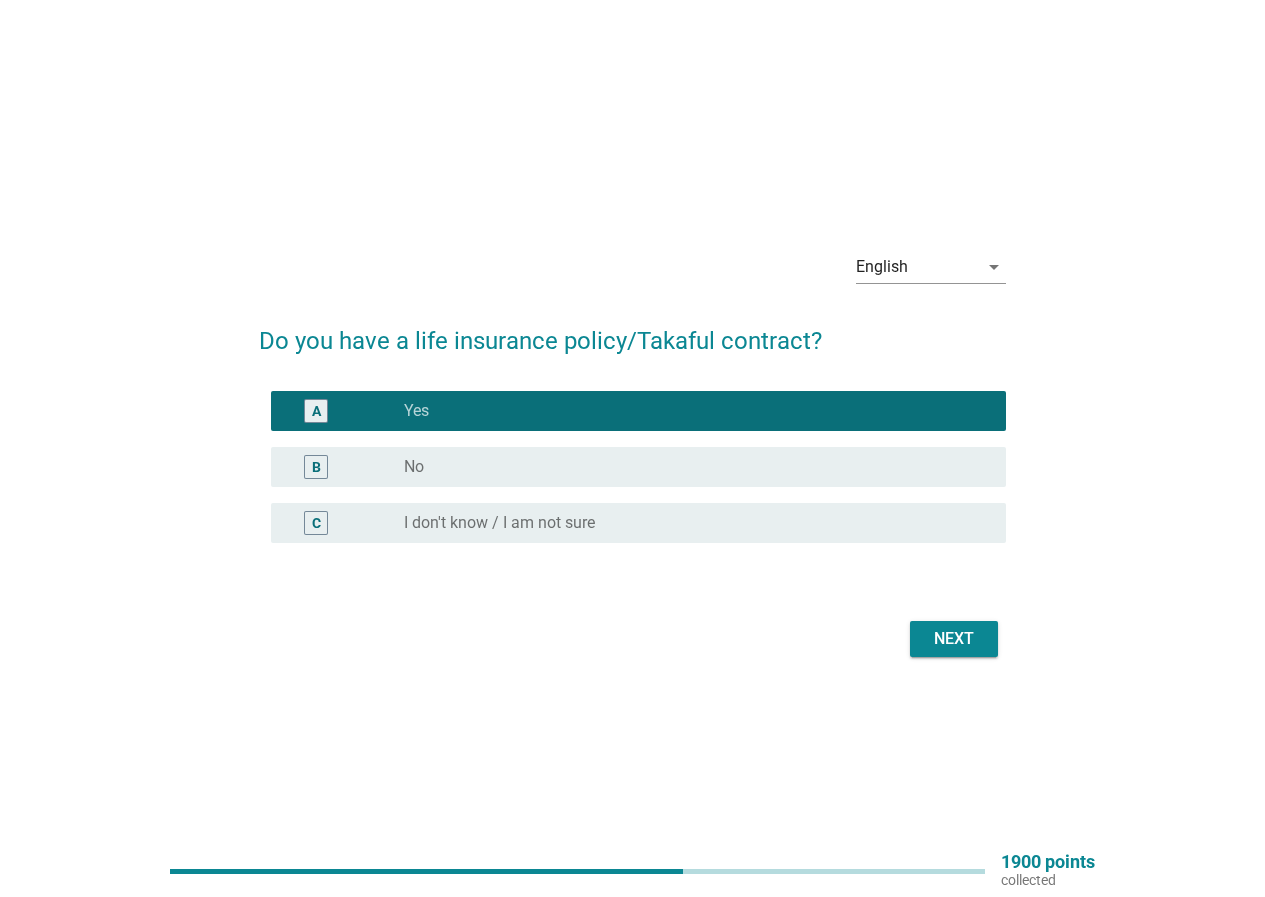 click on "Next" at bounding box center [954, 639] 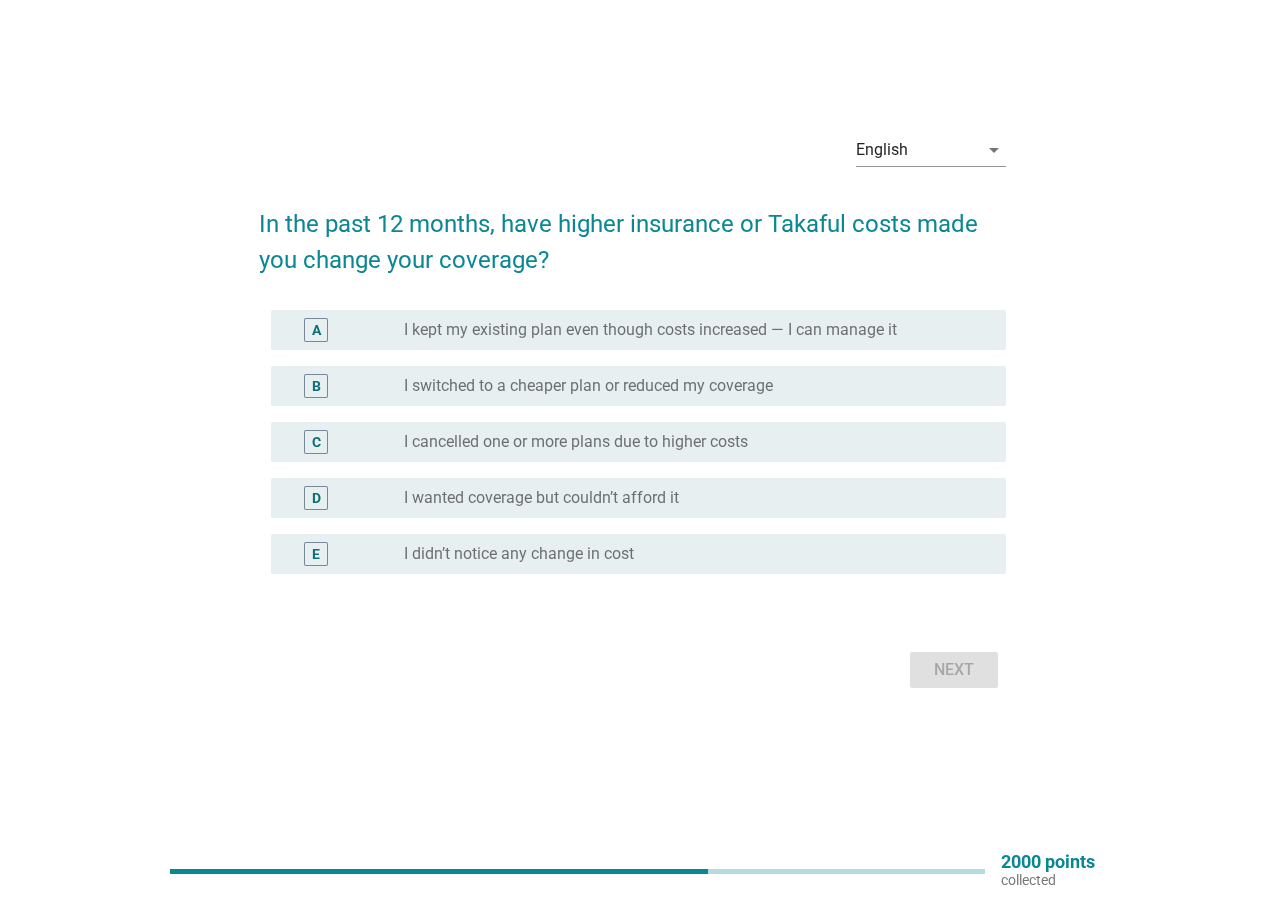 scroll, scrollTop: 52, scrollLeft: 0, axis: vertical 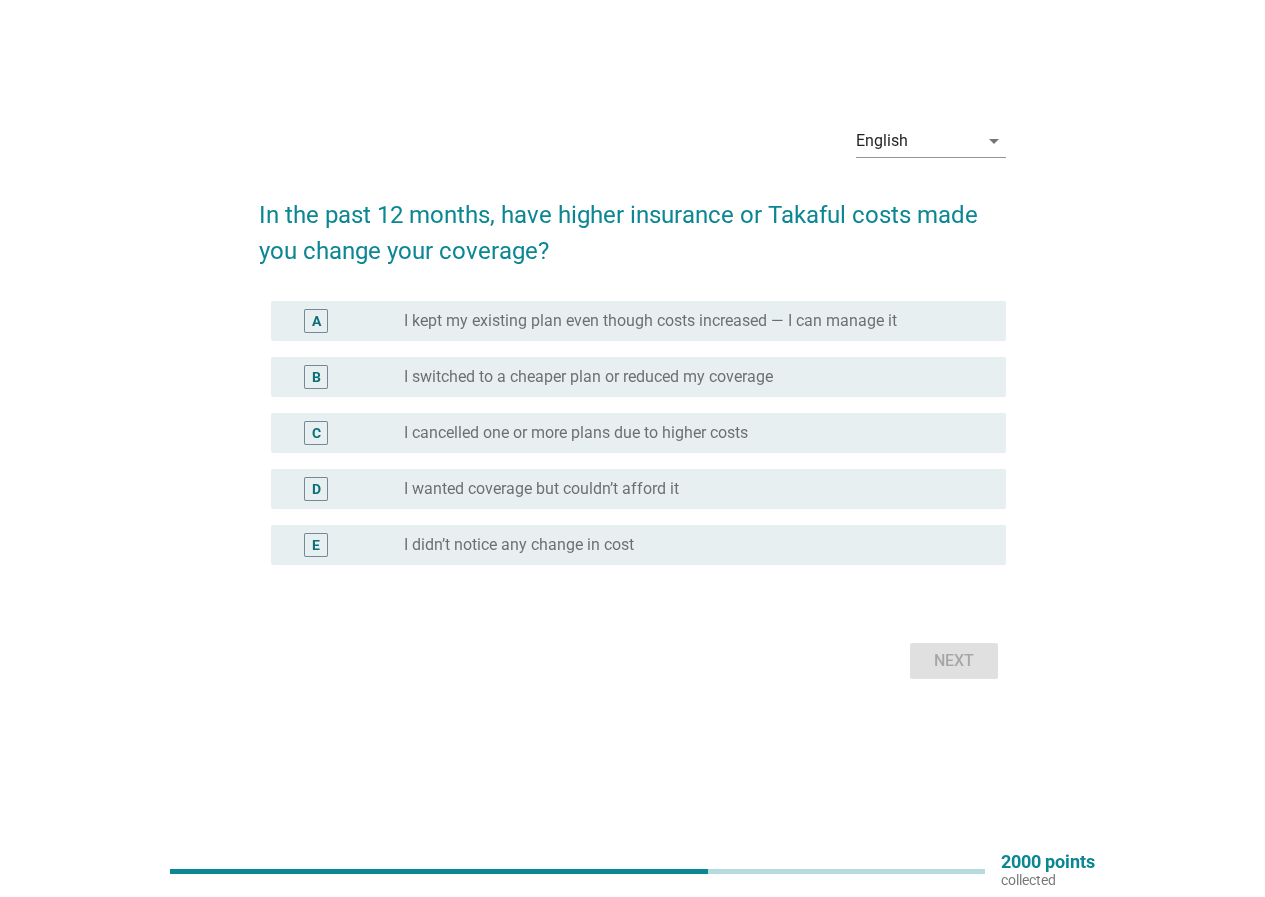 click on "I didn’t notice any change in cost" at bounding box center (519, 545) 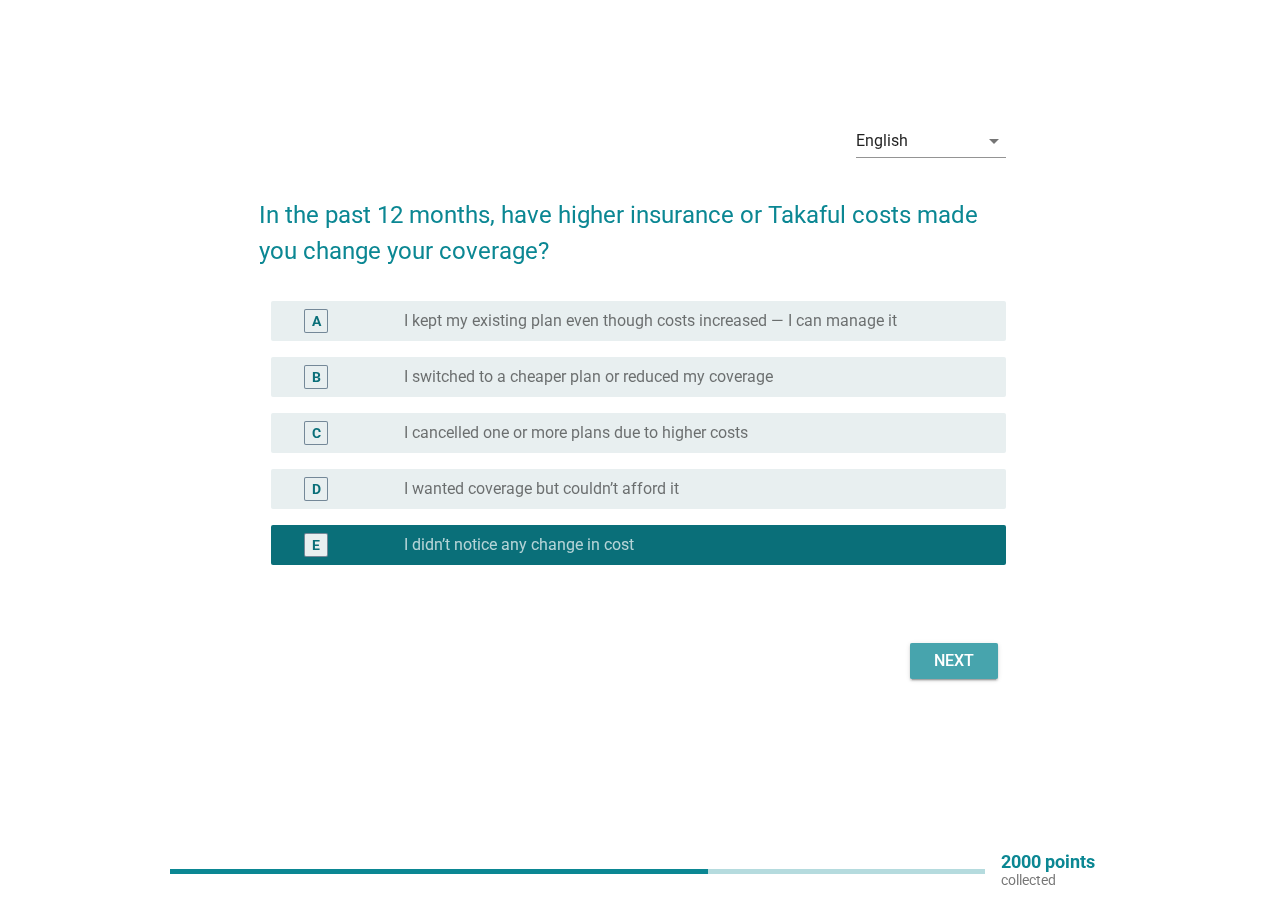 click on "Next" at bounding box center [954, 661] 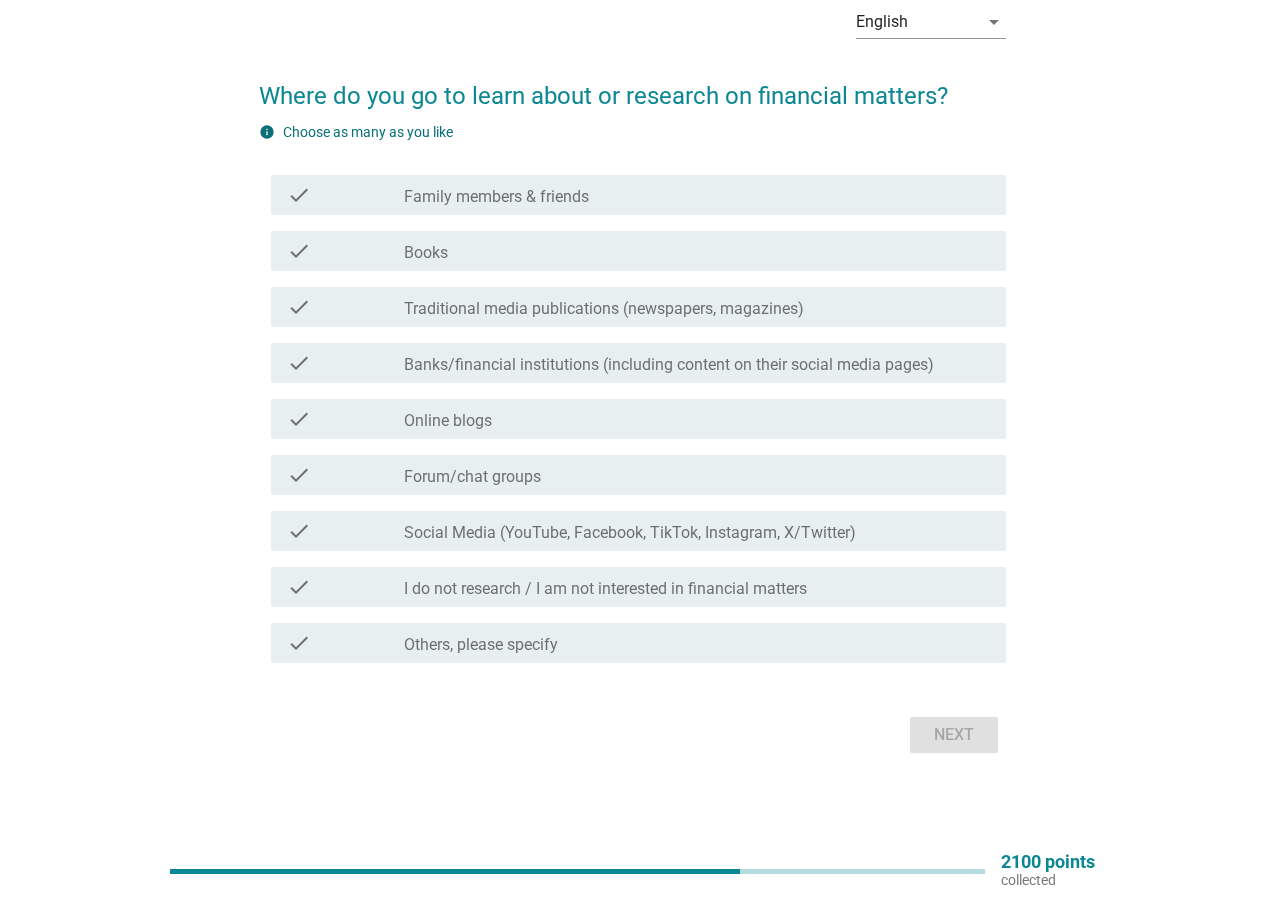scroll, scrollTop: 104, scrollLeft: 0, axis: vertical 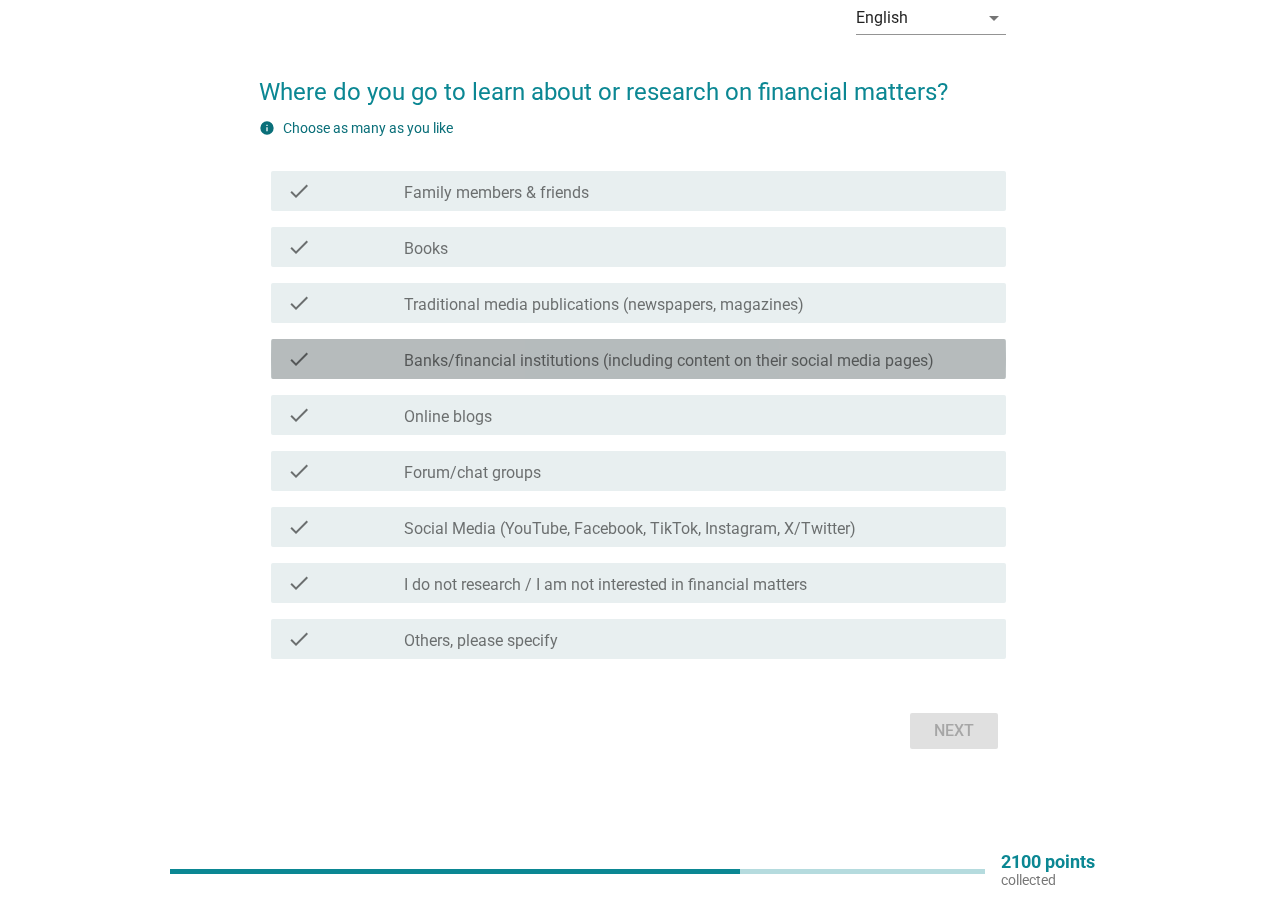click on "Banks/financial institutions (including content on their social media pages)" at bounding box center [669, 361] 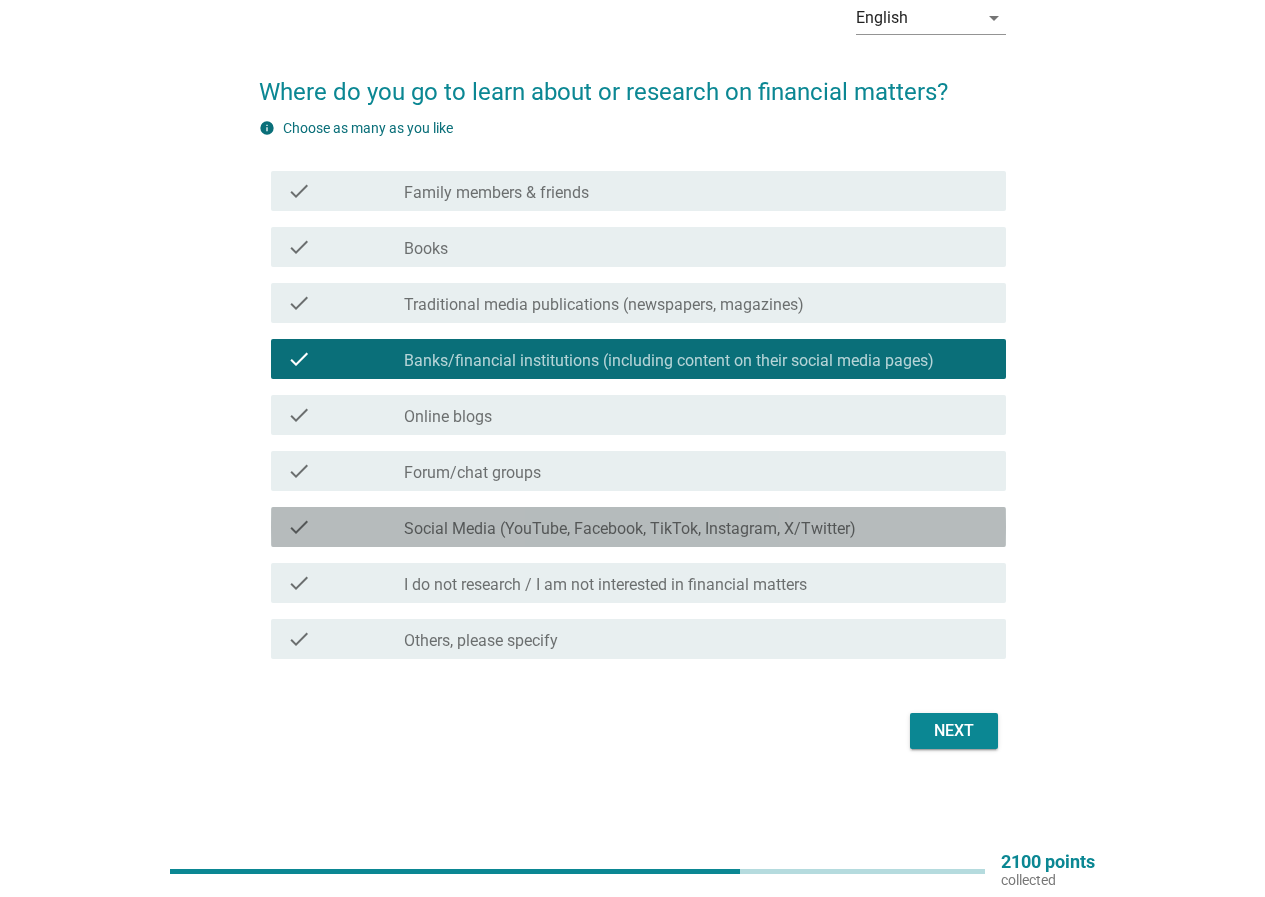 click on "Social Media (YouTube, Facebook, TikTok, Instagram, X/Twitter)" at bounding box center [630, 529] 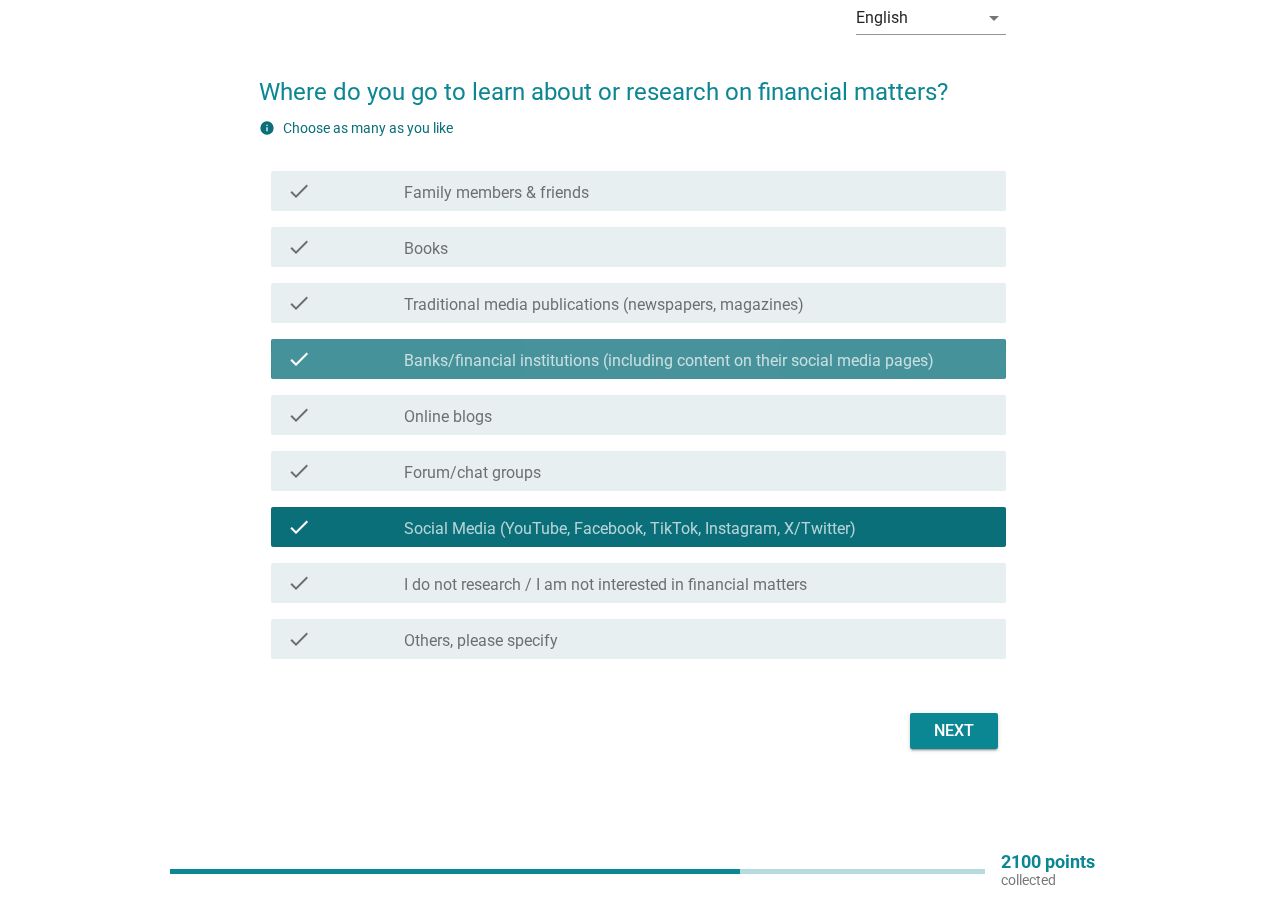 click on "Banks/financial institutions (including content on their social media pages)" at bounding box center (669, 361) 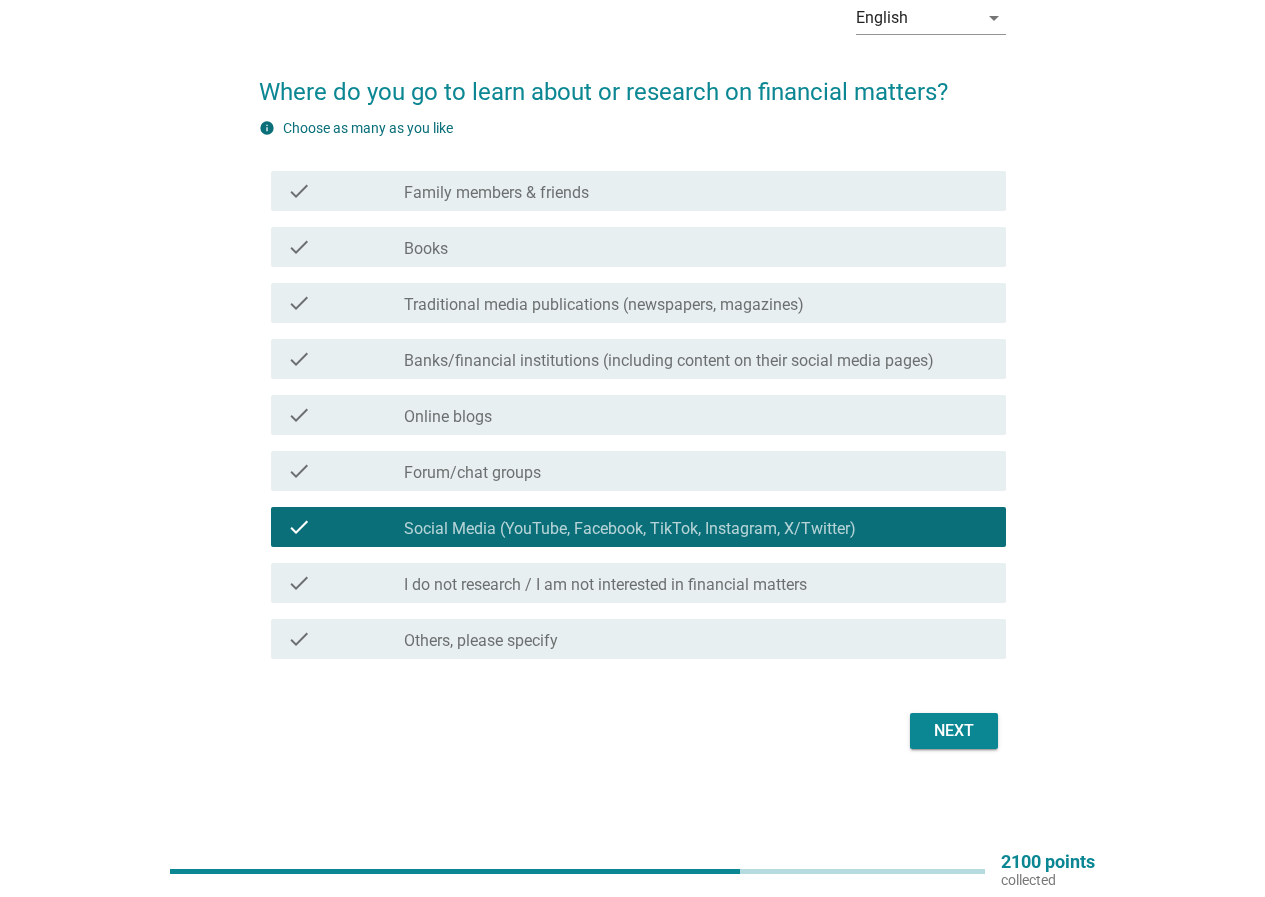 click on "Social Media (YouTube, Facebook, TikTok, Instagram, X/Twitter)" at bounding box center [630, 529] 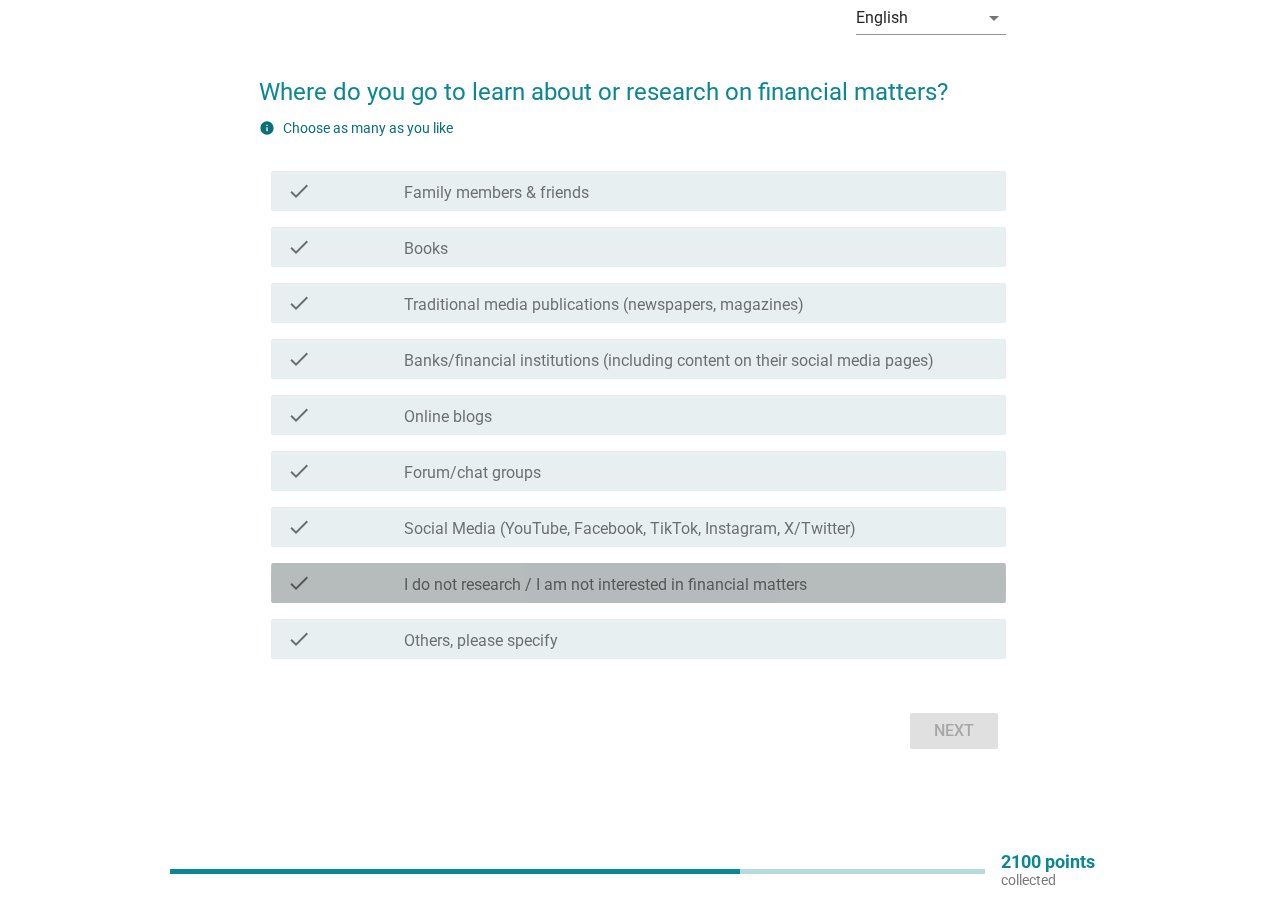 click on "I do not research / I am not interested in financial matters" at bounding box center [605, 585] 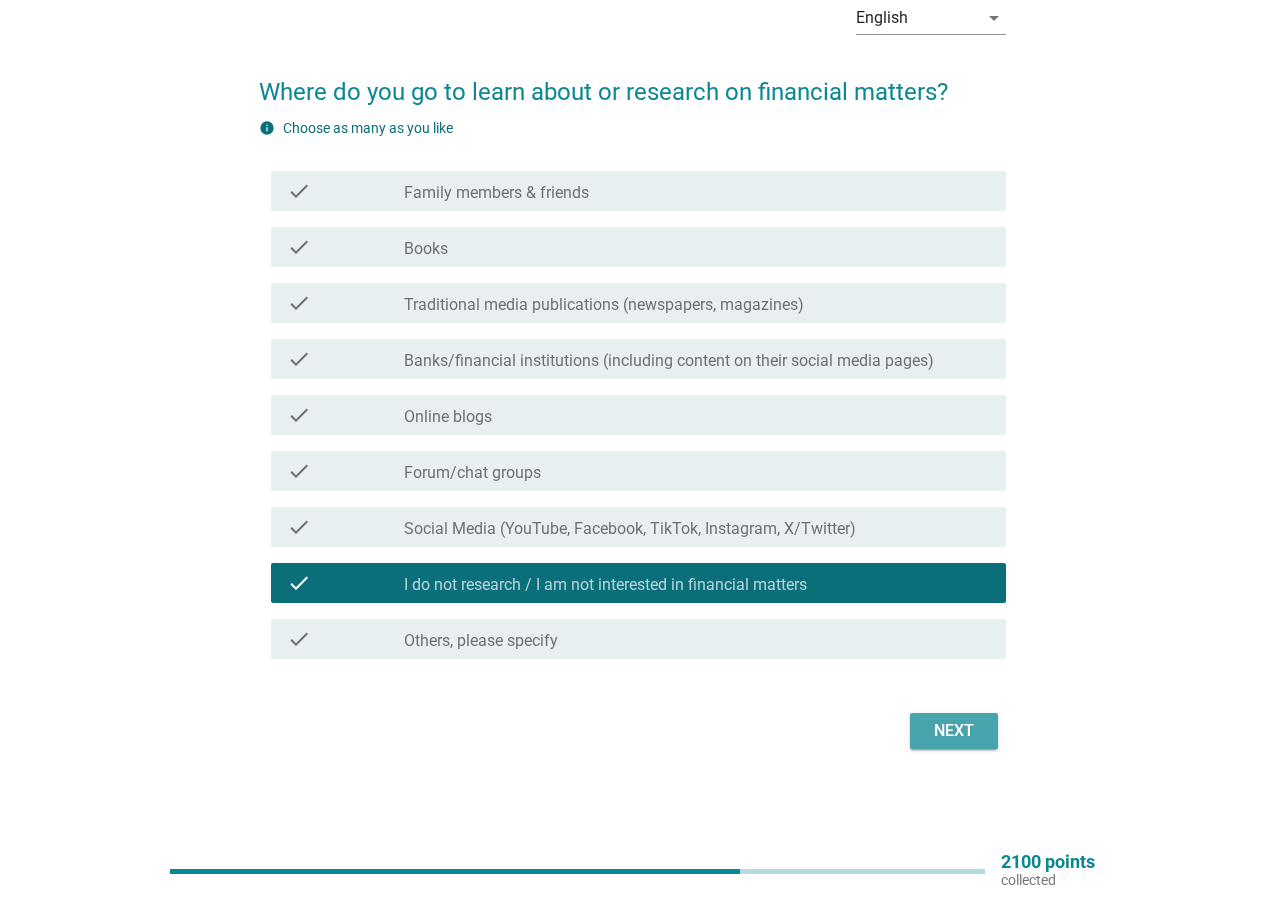 click on "Next" at bounding box center [954, 731] 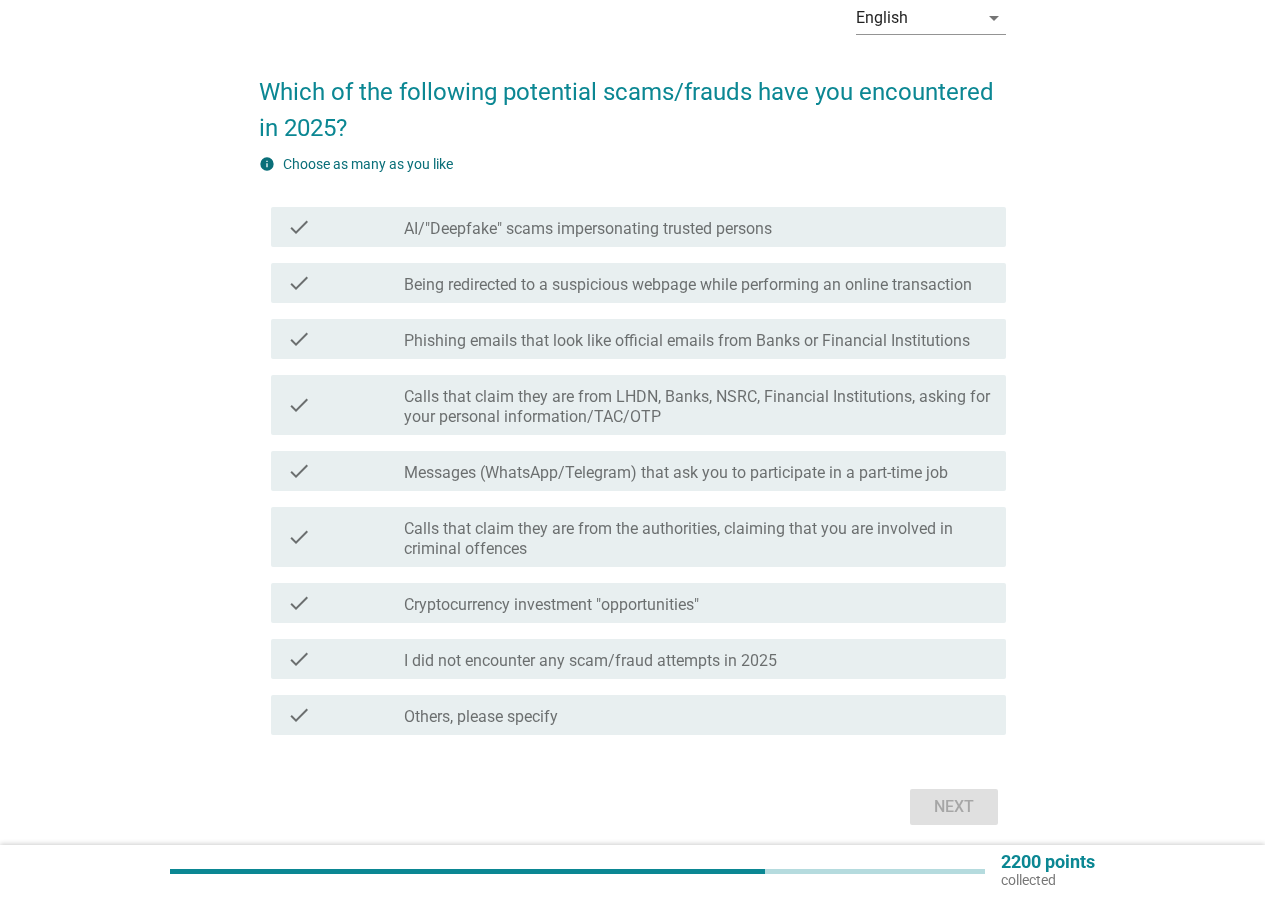 scroll, scrollTop: 133, scrollLeft: 0, axis: vertical 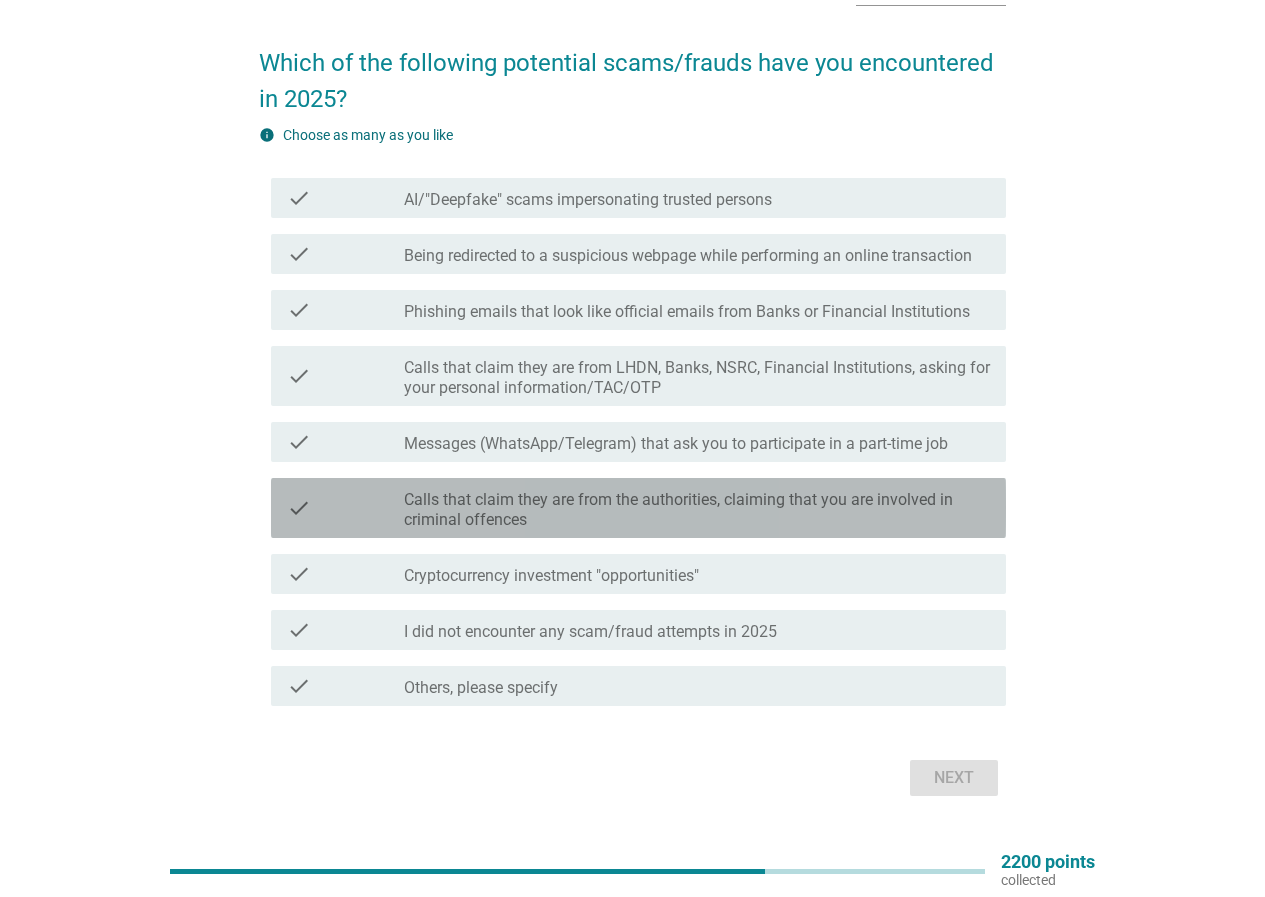 click on "Calls that claim they are from the authorities, claiming that you are involved in criminal offences" at bounding box center [697, 510] 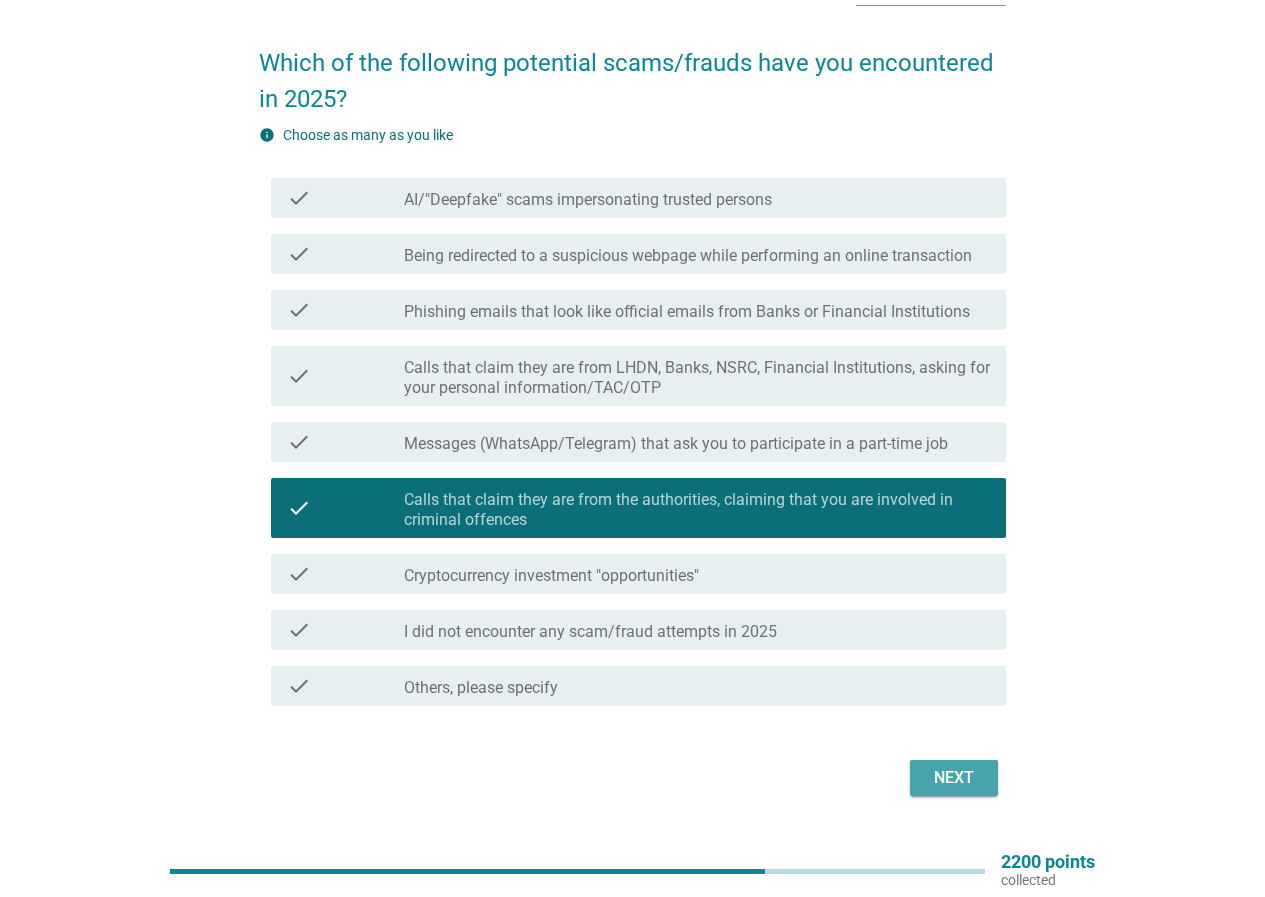 click on "Next" at bounding box center [954, 778] 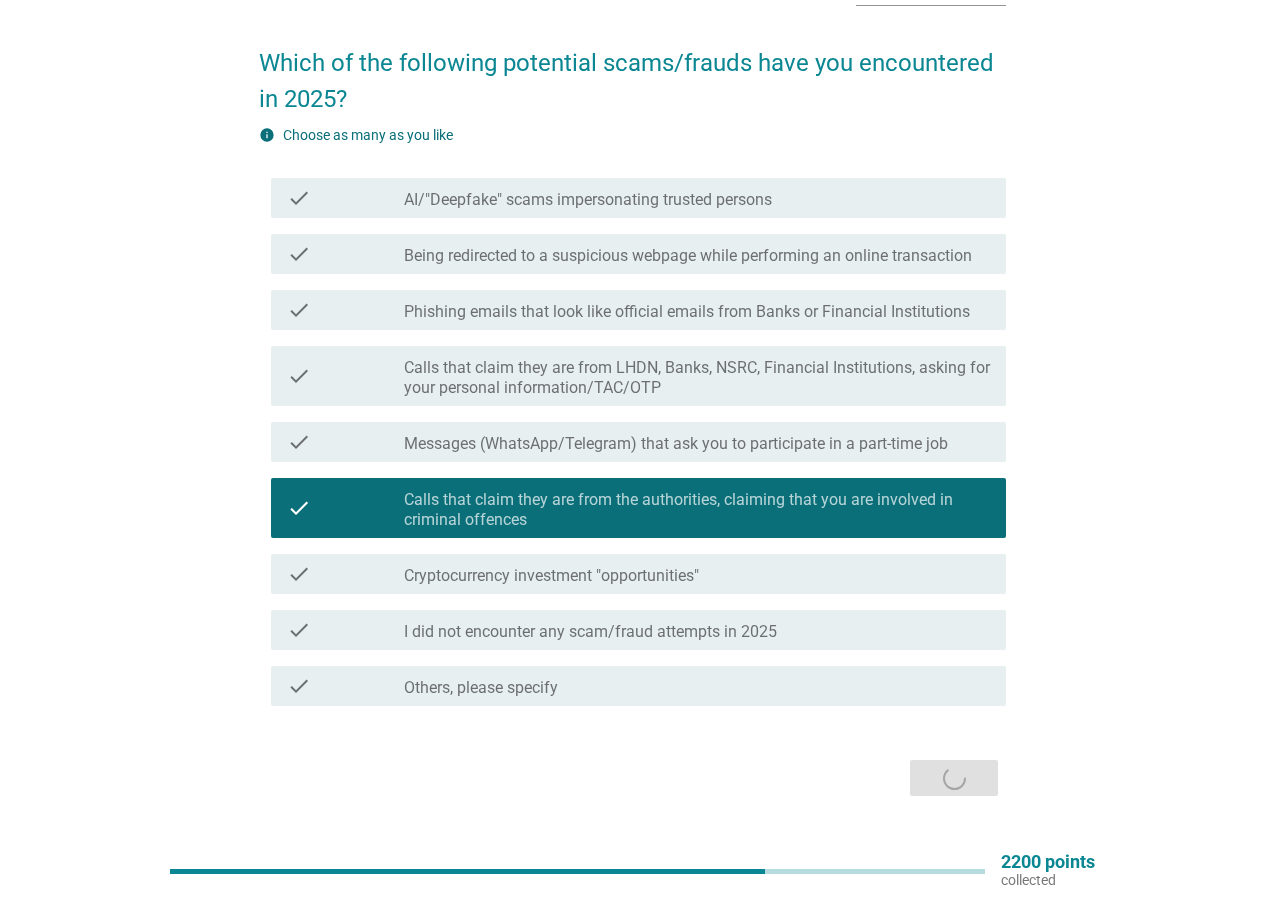 scroll, scrollTop: 0, scrollLeft: 0, axis: both 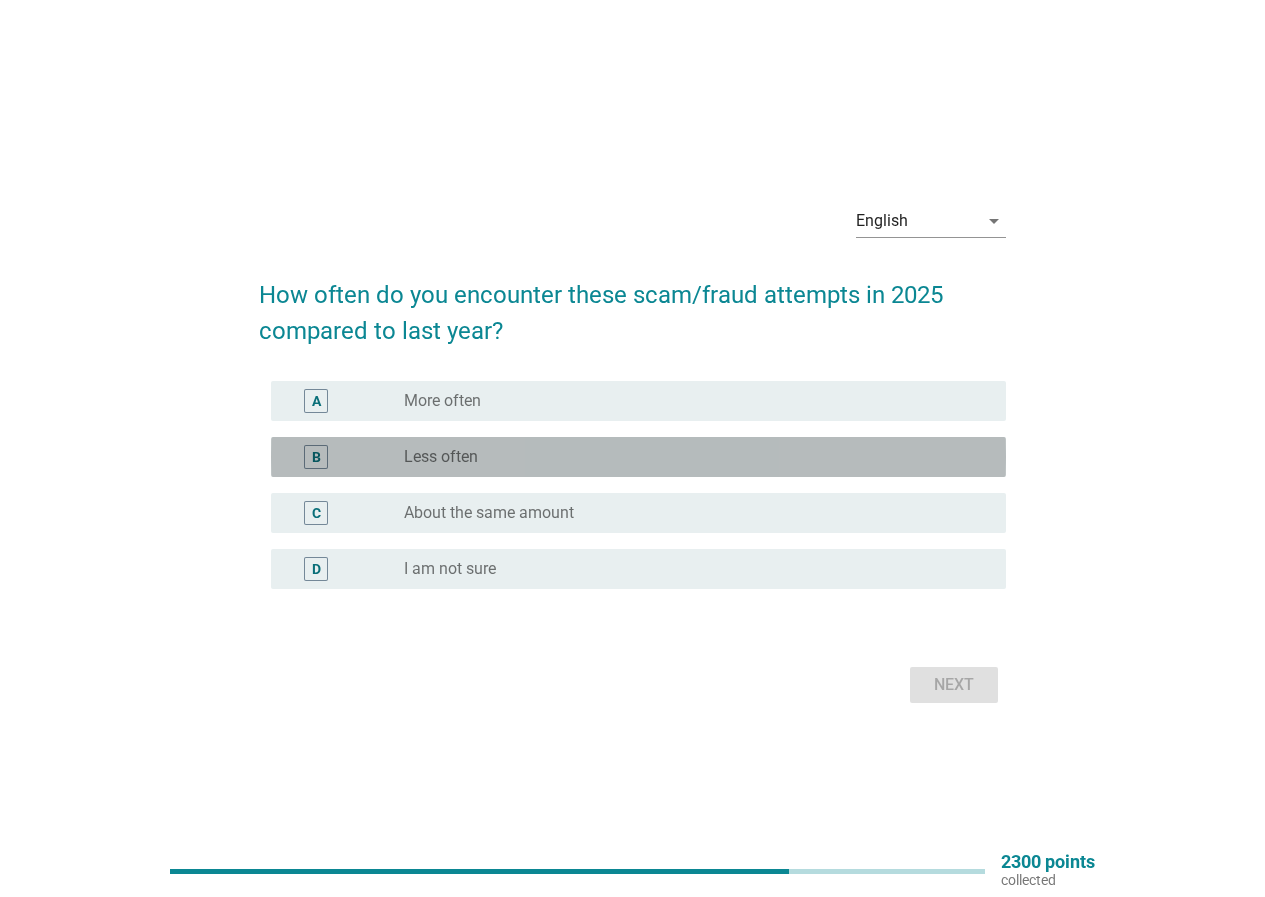 click on "radio_button_unchecked Less often" at bounding box center [689, 457] 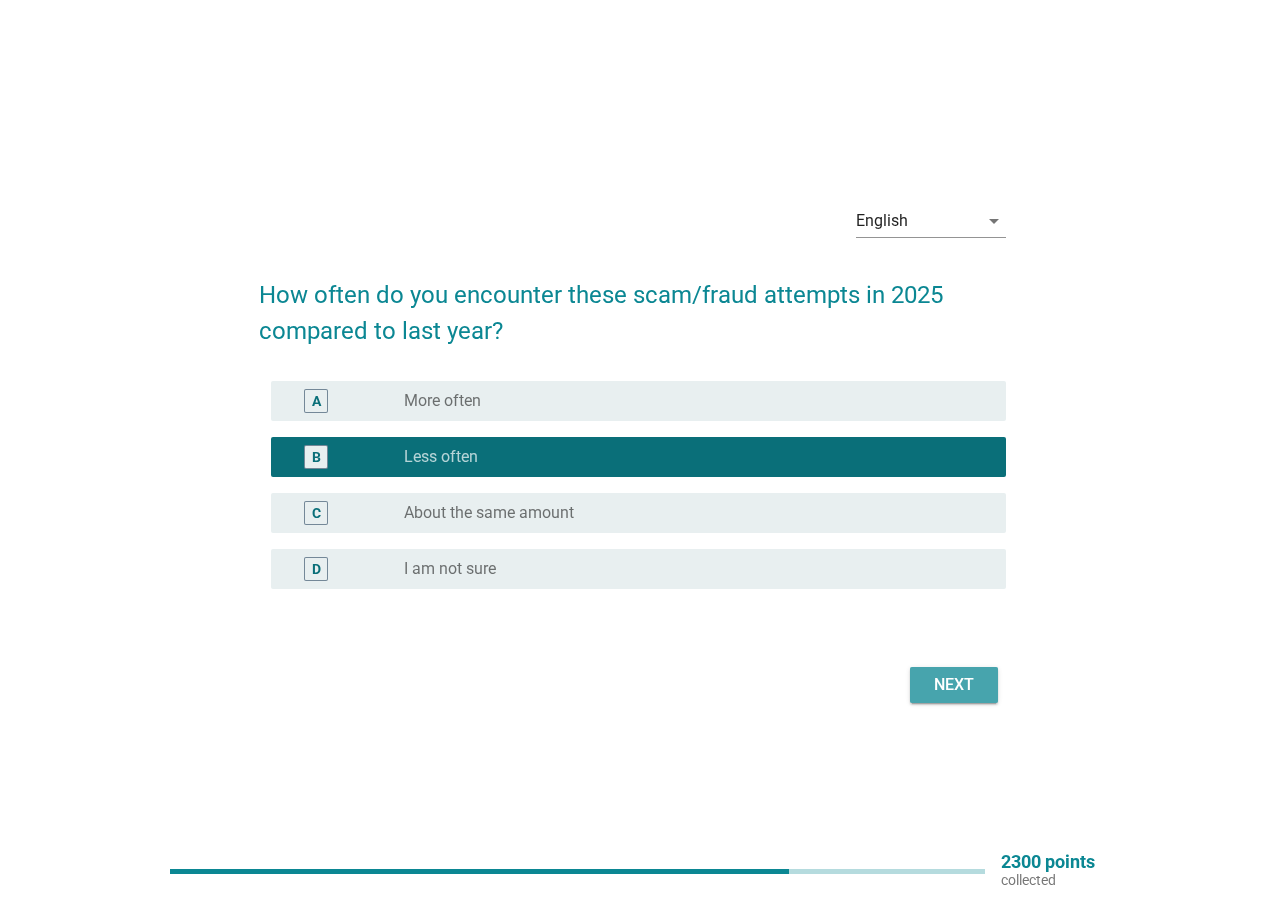 click on "Next" at bounding box center (954, 685) 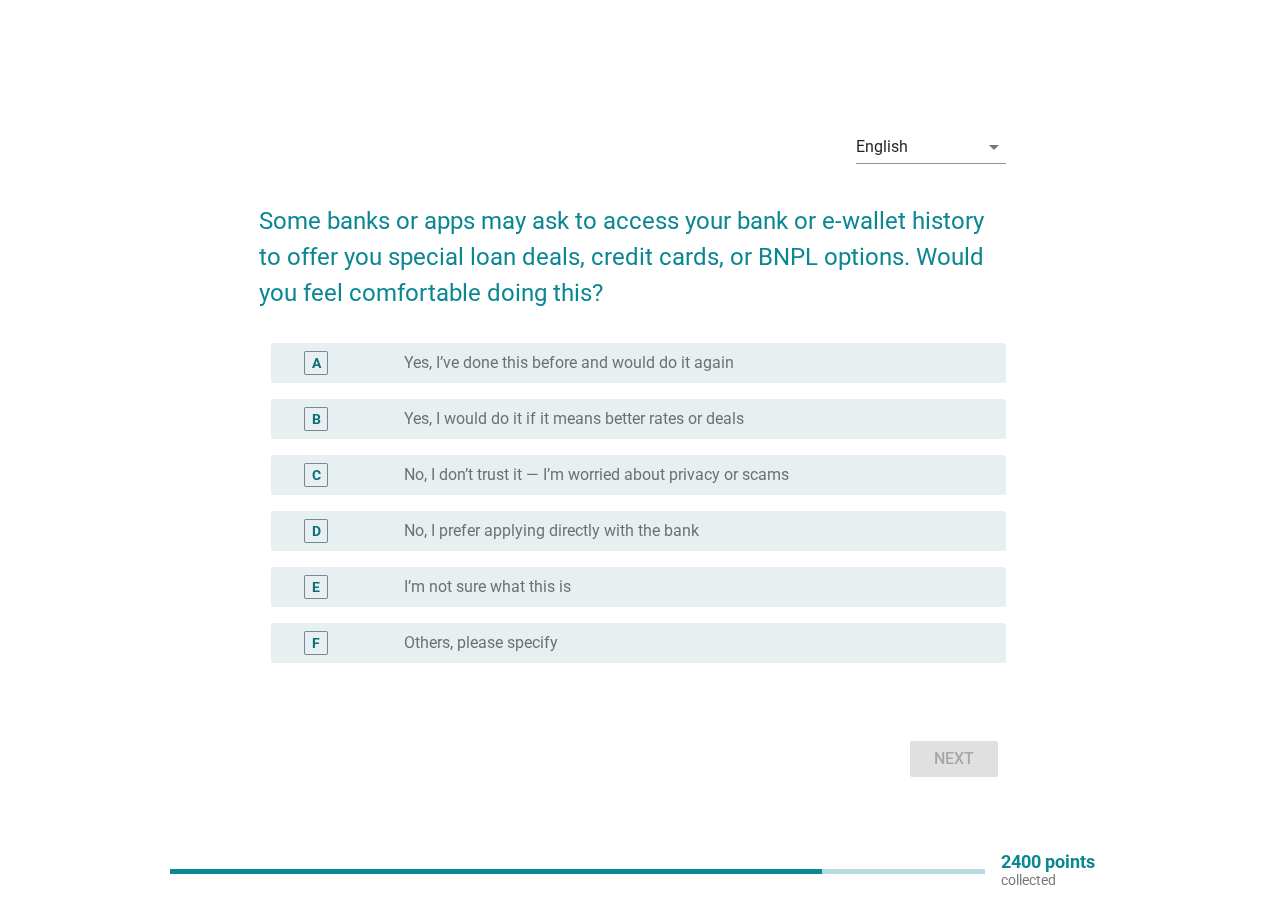 click on "No, I prefer applying directly with the bank" at bounding box center (551, 531) 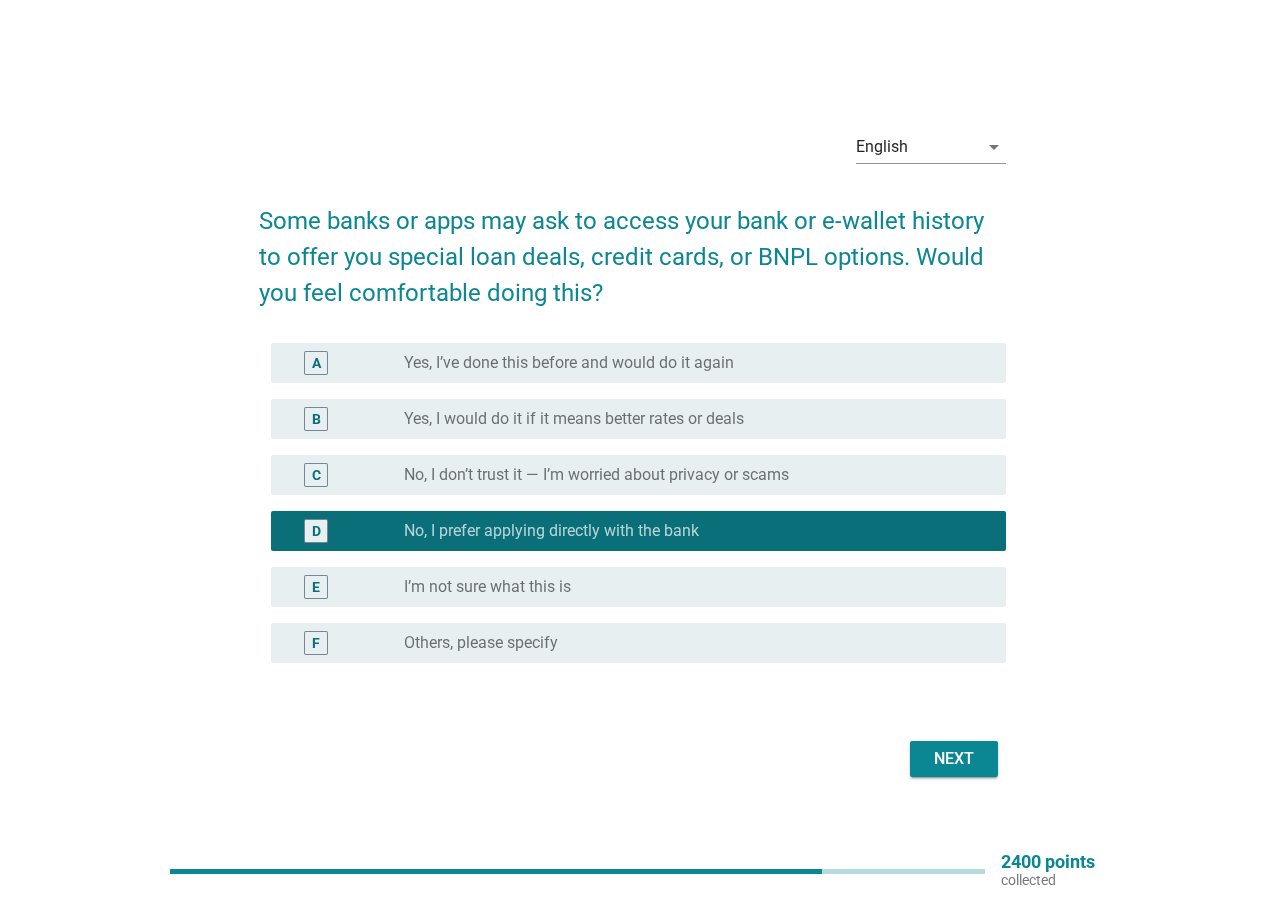 click on "Next" at bounding box center [954, 759] 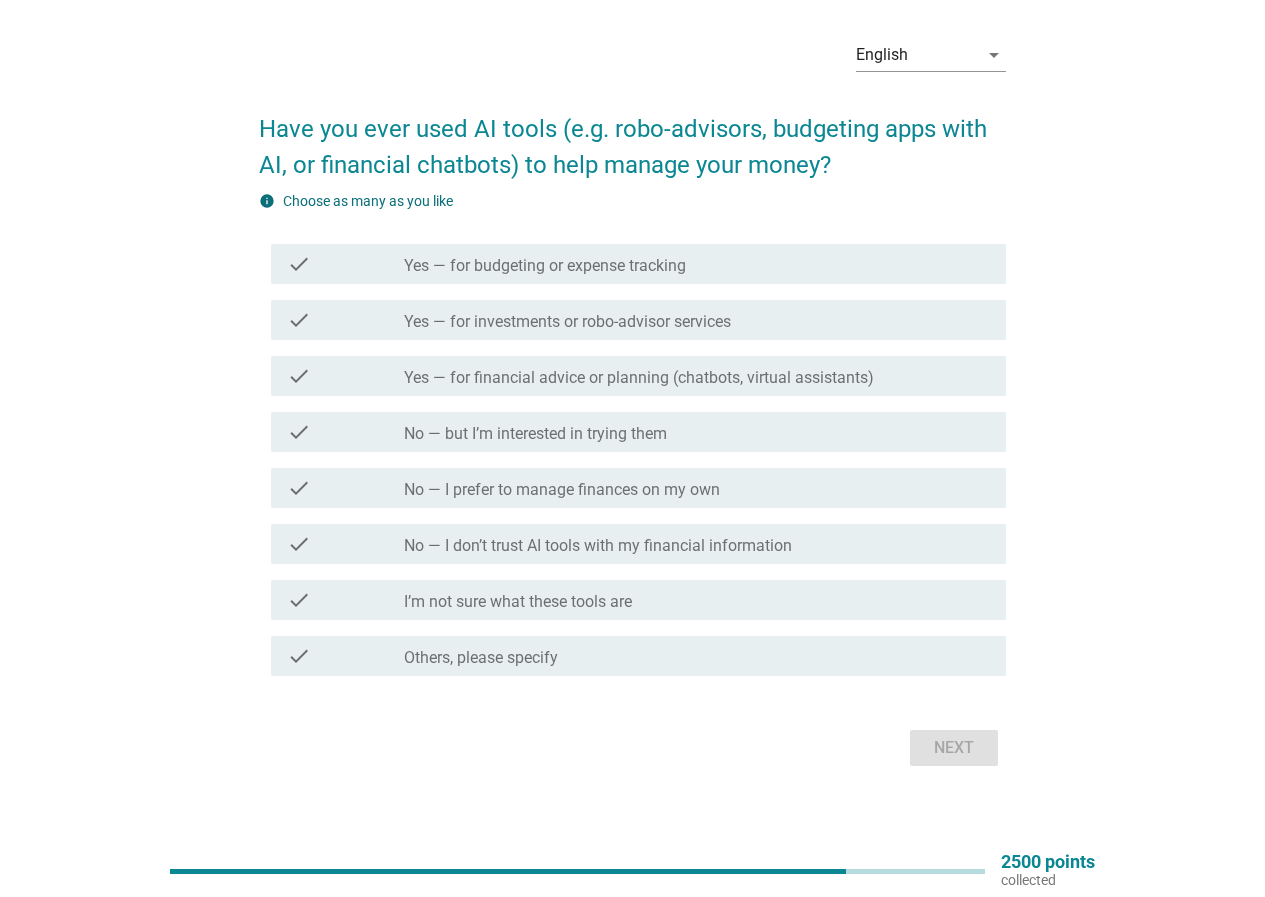 scroll, scrollTop: 84, scrollLeft: 0, axis: vertical 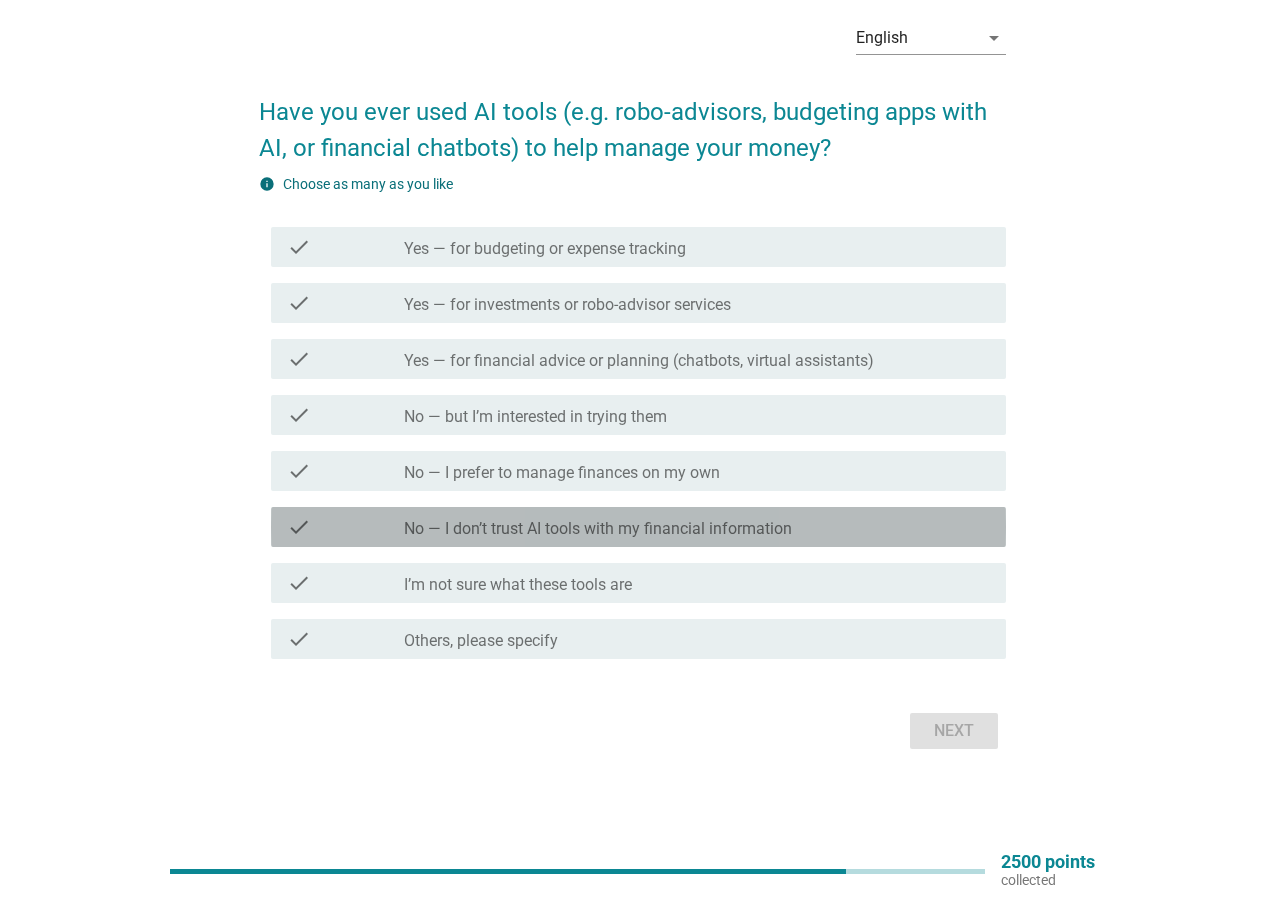 click on "No — I don’t trust AI tools with my financial information" at bounding box center (598, 529) 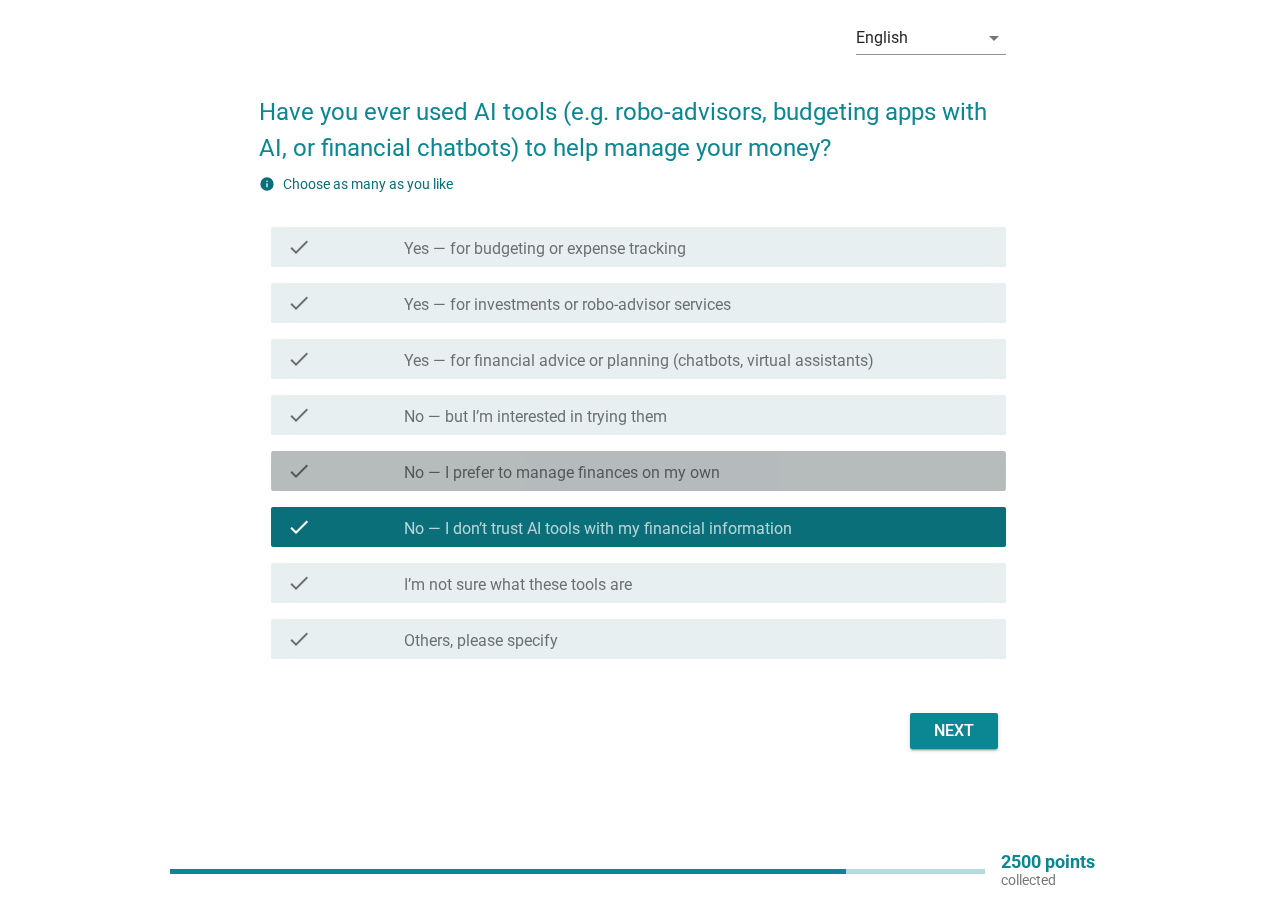 click on "No — I prefer to manage finances on my own" at bounding box center (562, 473) 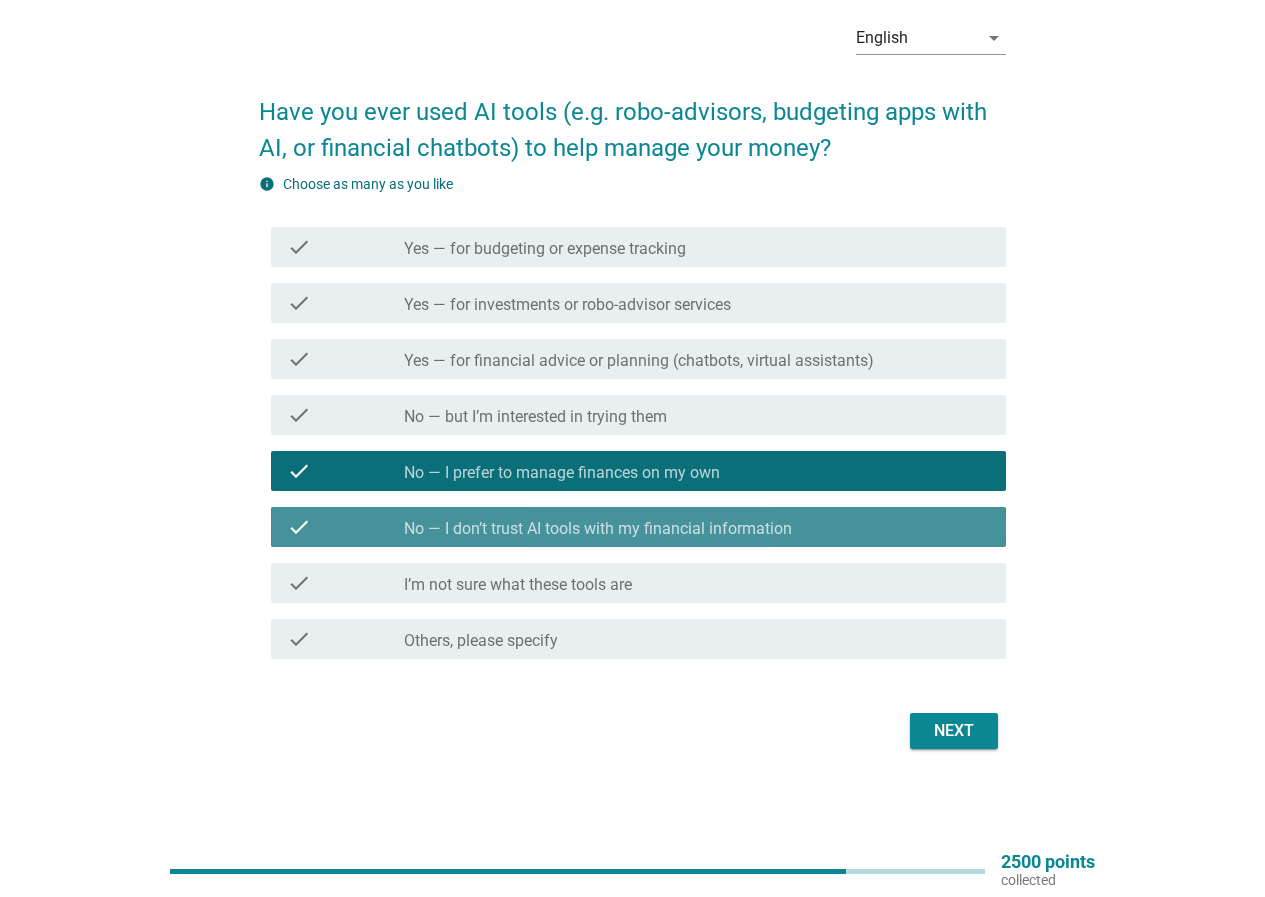 click on "No — I don’t trust AI tools with my financial information" at bounding box center [598, 529] 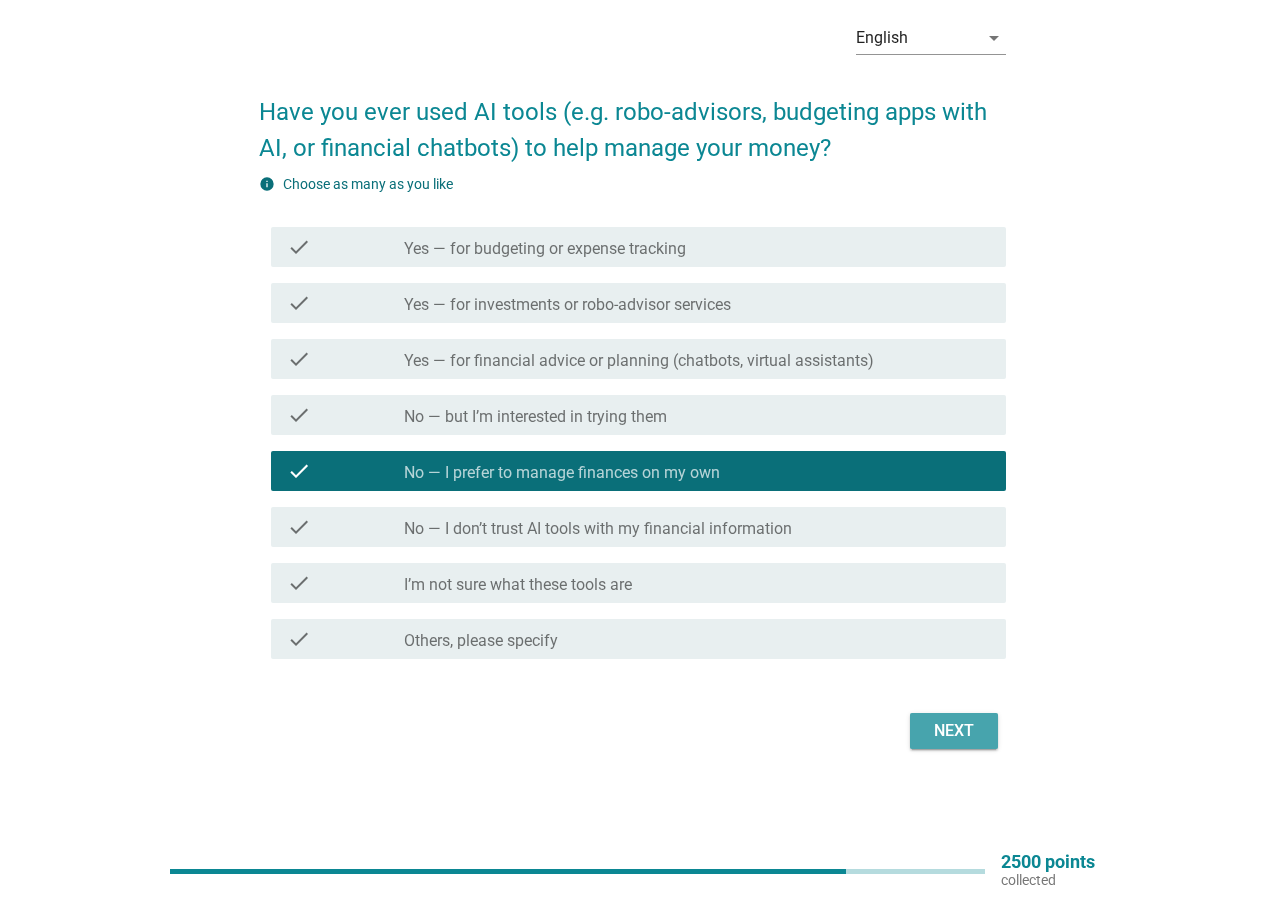 click on "Next" at bounding box center [954, 731] 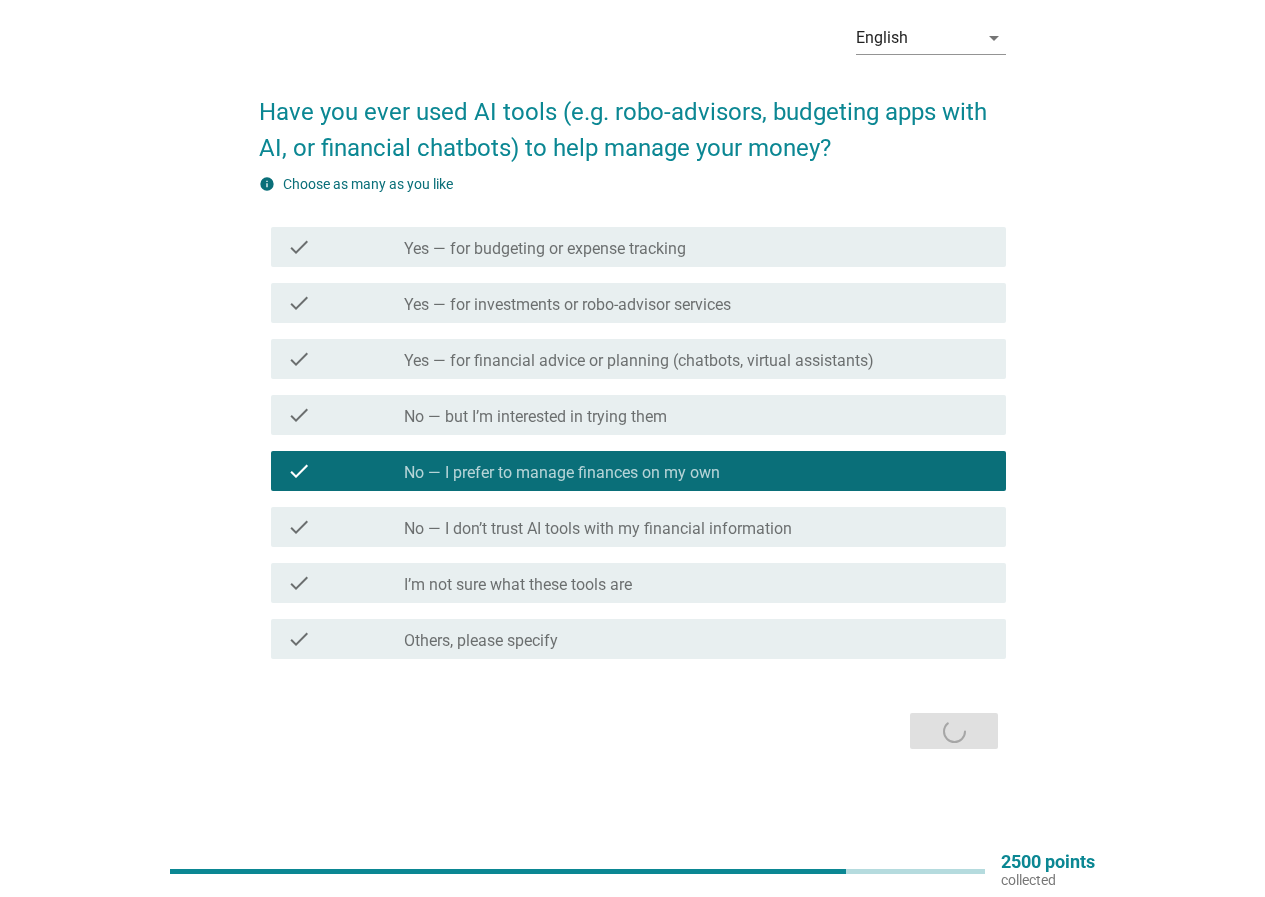 scroll, scrollTop: 0, scrollLeft: 0, axis: both 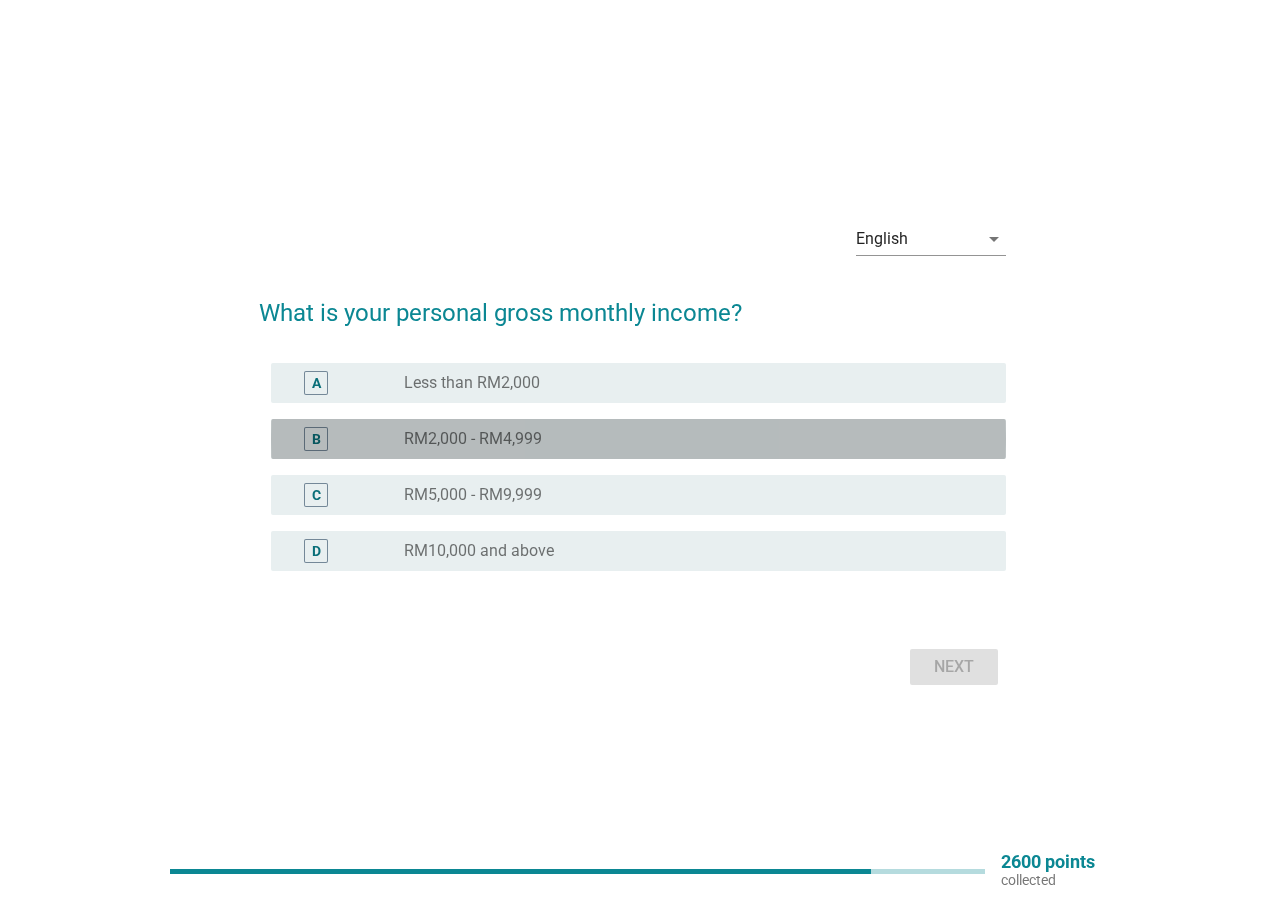 click on "RM2,000 - RM4,999" at bounding box center [473, 439] 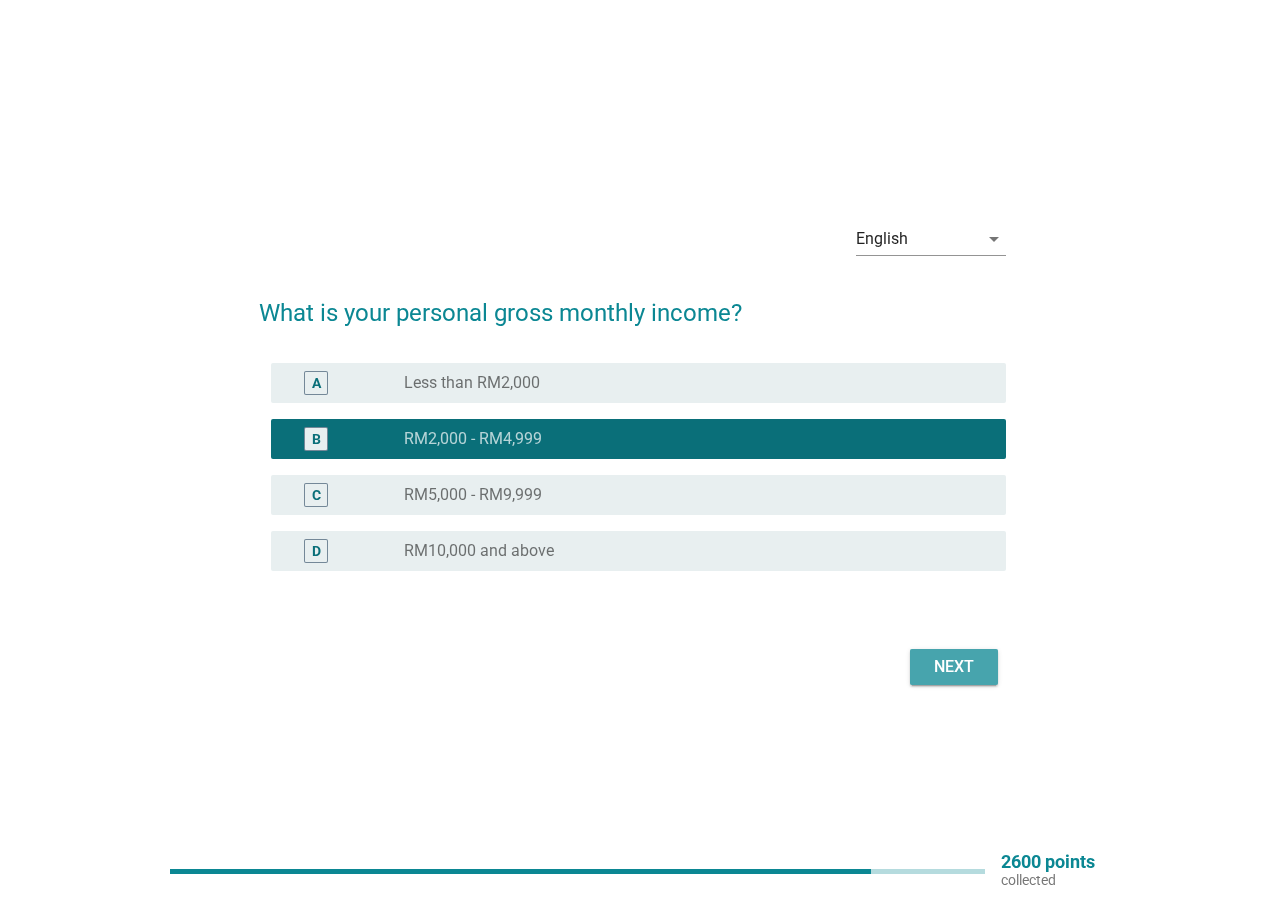 click on "Next" at bounding box center (954, 667) 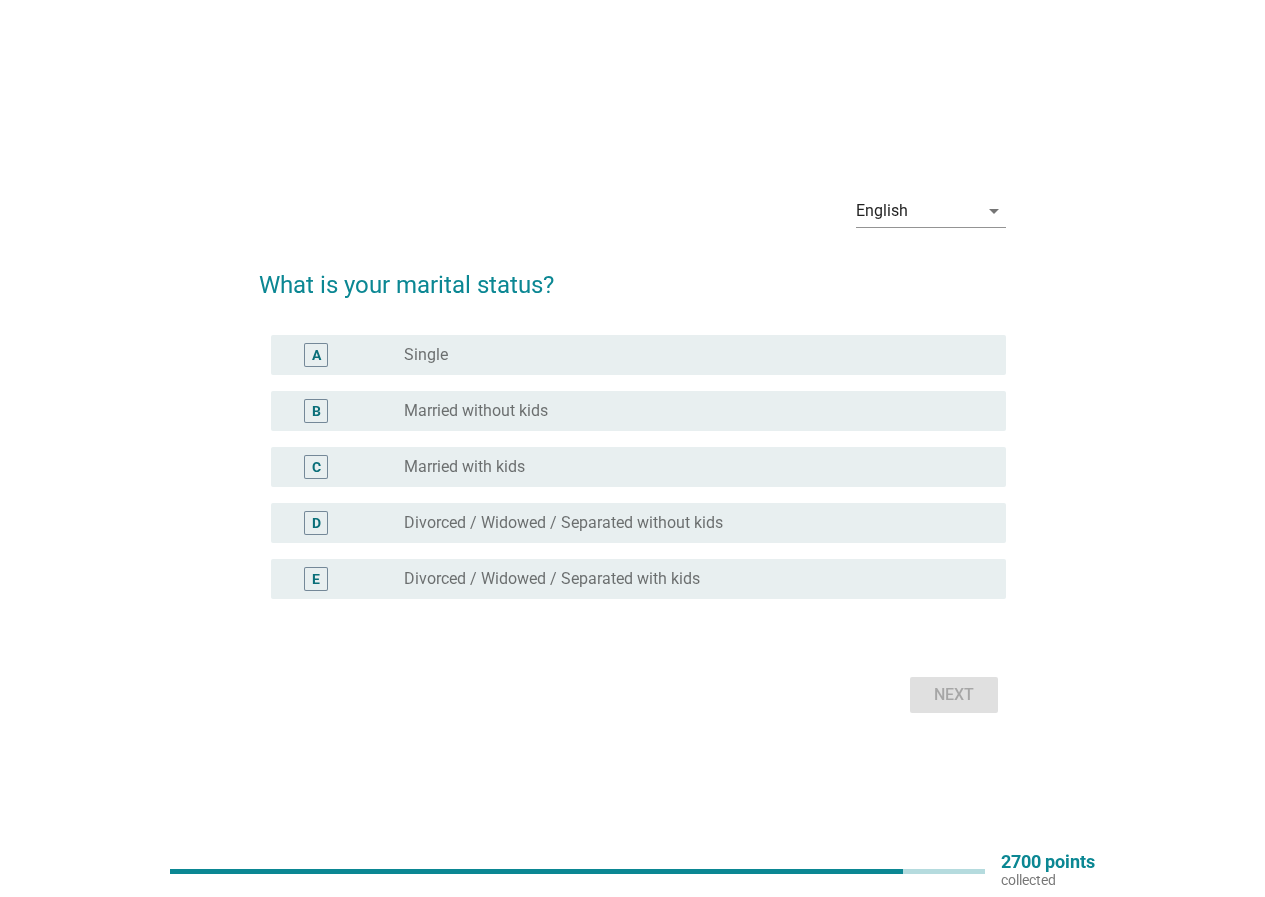 click on "Married without kids" at bounding box center (476, 411) 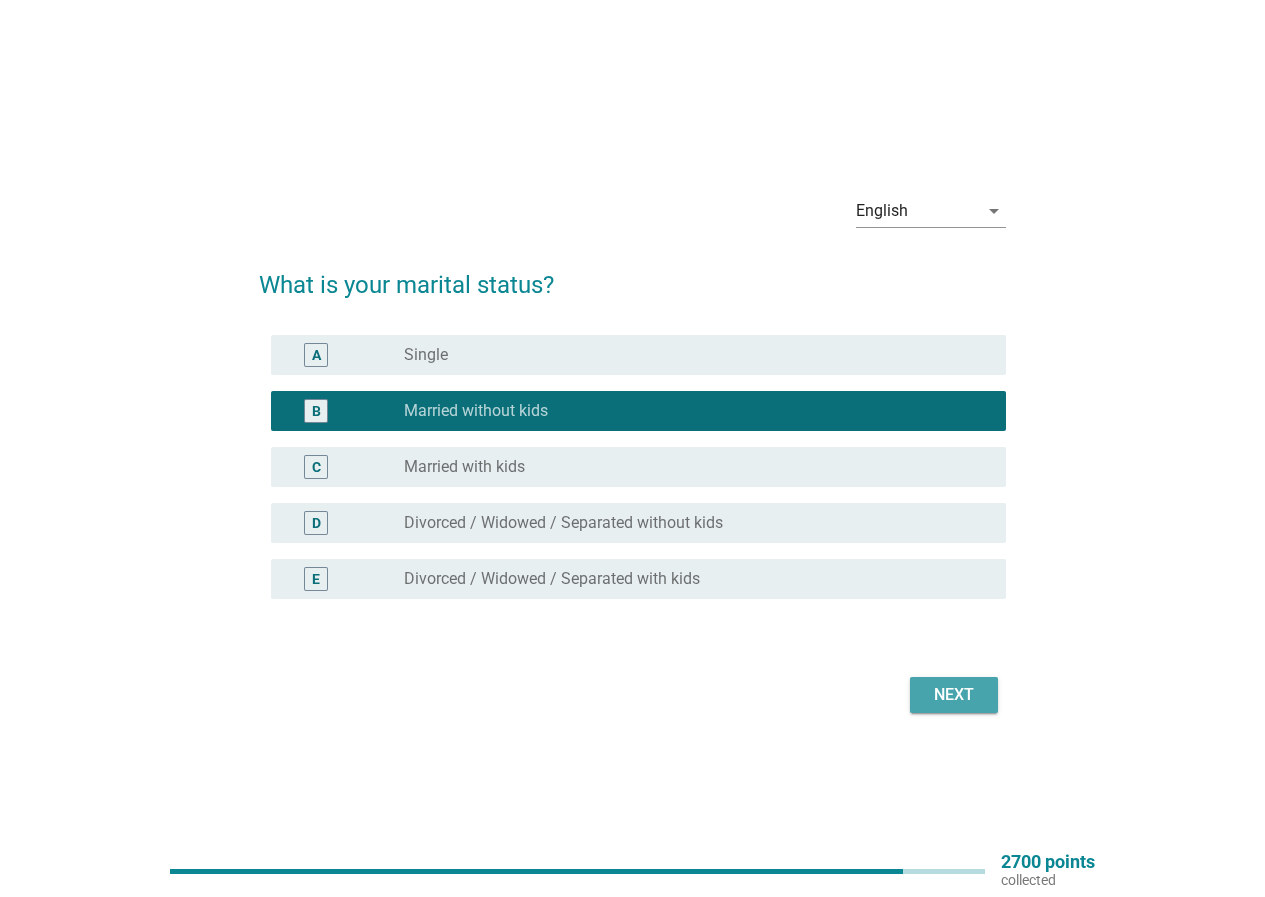 click on "Next" at bounding box center (954, 695) 